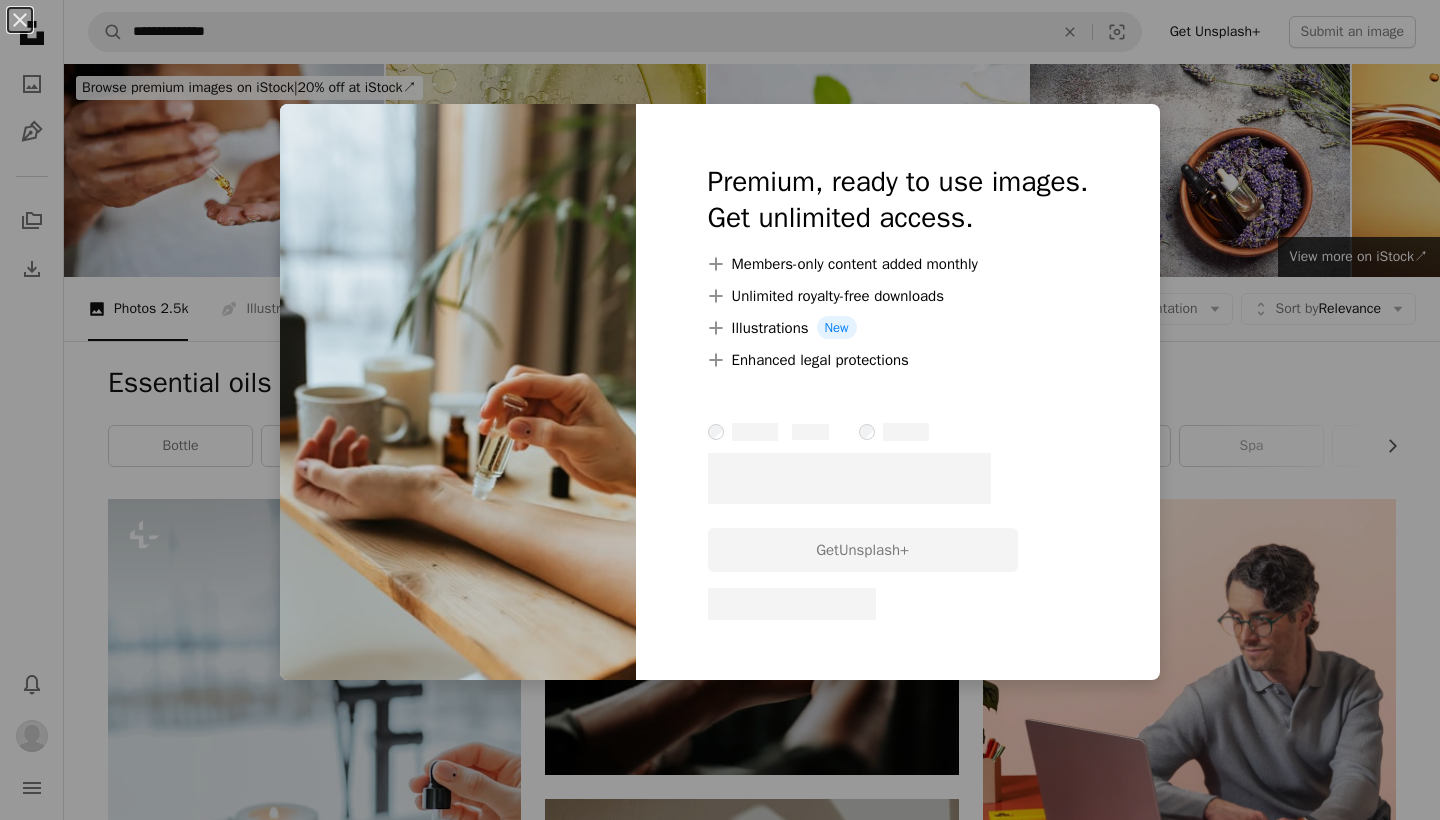 scroll, scrollTop: 1352, scrollLeft: 0, axis: vertical 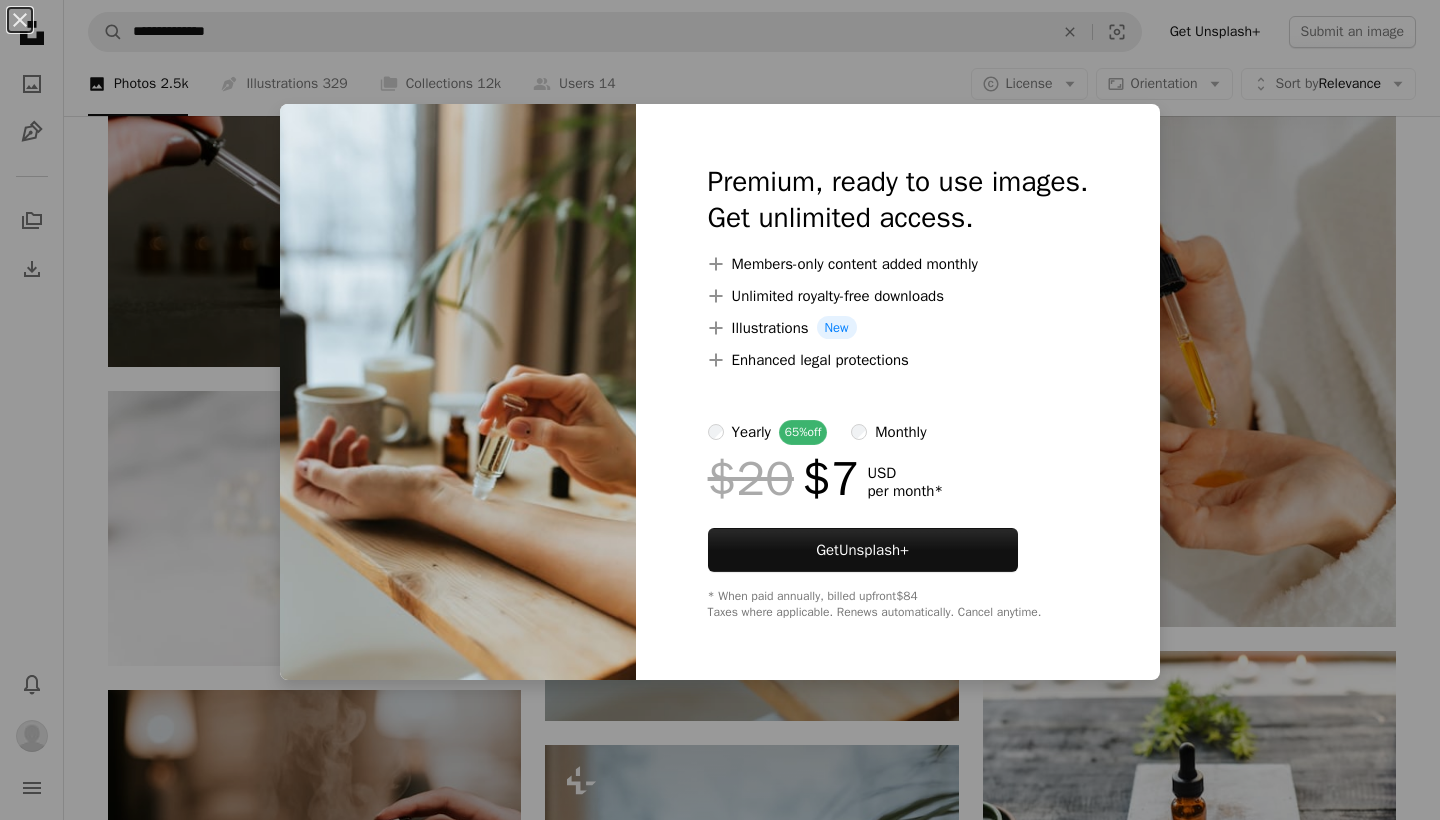 click on "An X shape Premium, ready to use images. Get unlimited access. A plus sign Members-only content added monthly A plus sign Unlimited royalty-free downloads A plus sign Illustrations  New A plus sign Enhanced legal protections yearly 65%  off monthly $20   $7 USD per month * Get  Unsplash+ * When paid annually, billed upfront  $84 Taxes where applicable. Renews automatically. Cancel anytime." at bounding box center (720, 410) 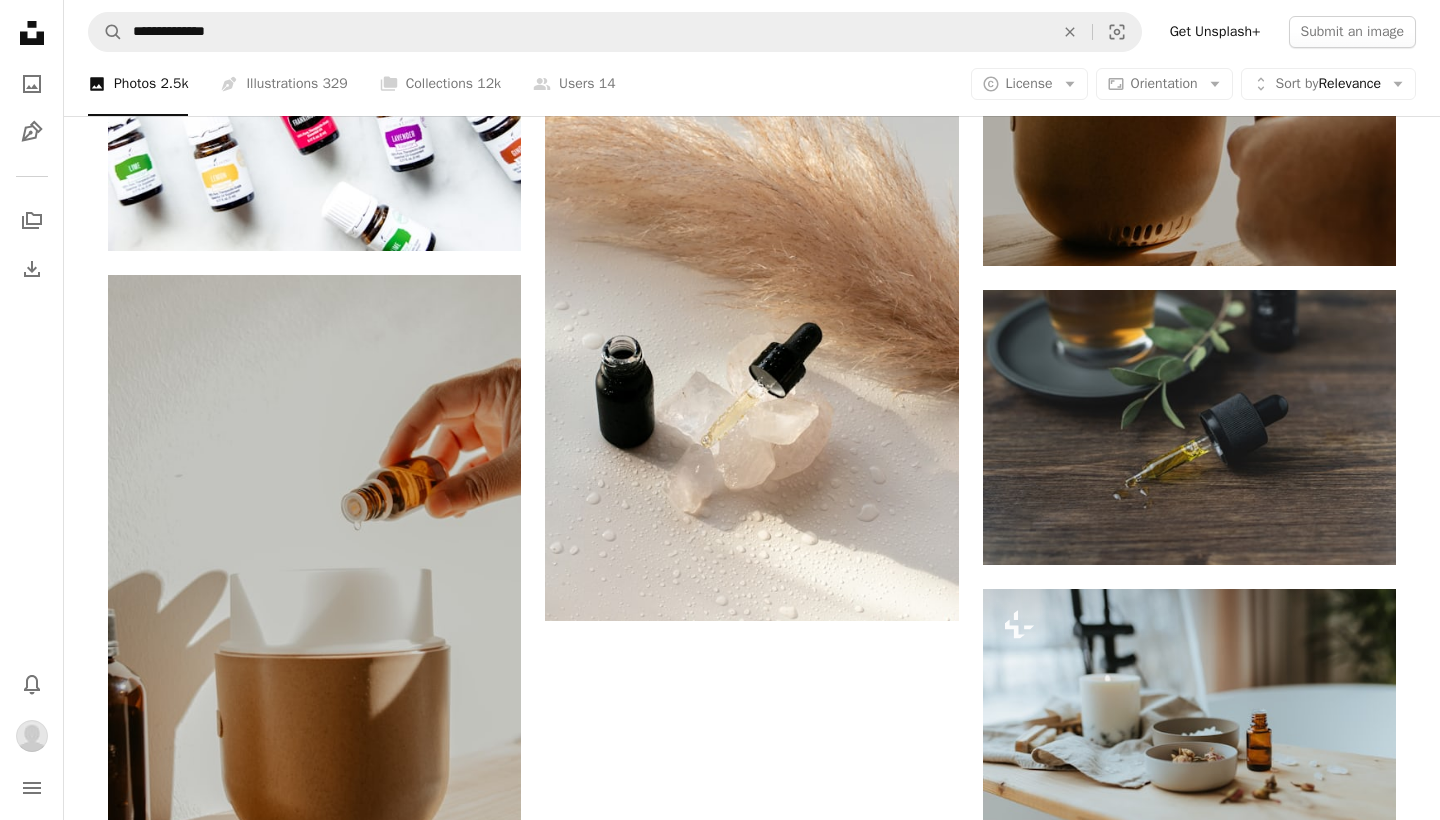 scroll, scrollTop: 2638, scrollLeft: 0, axis: vertical 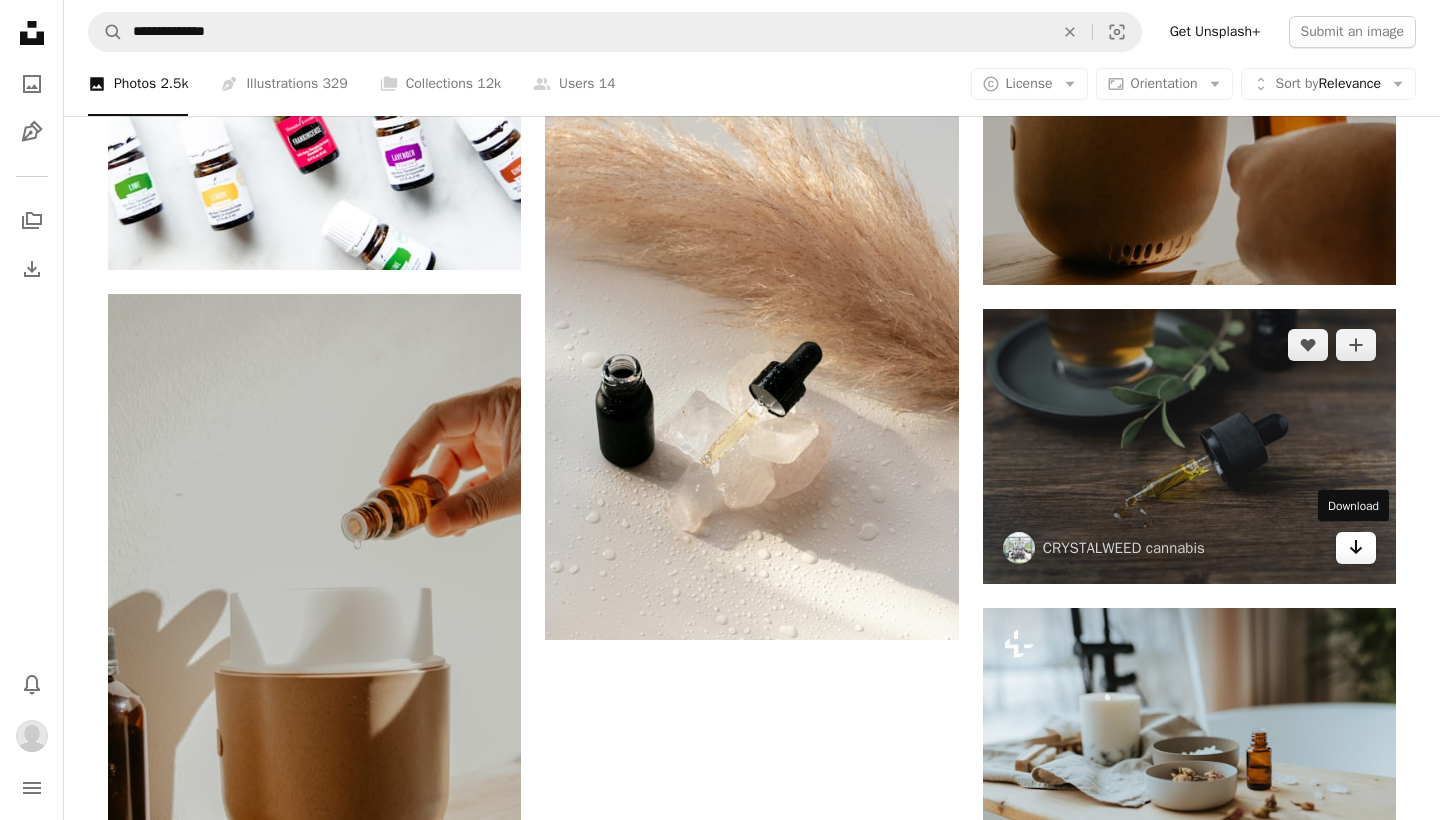 click on "Arrow pointing down" 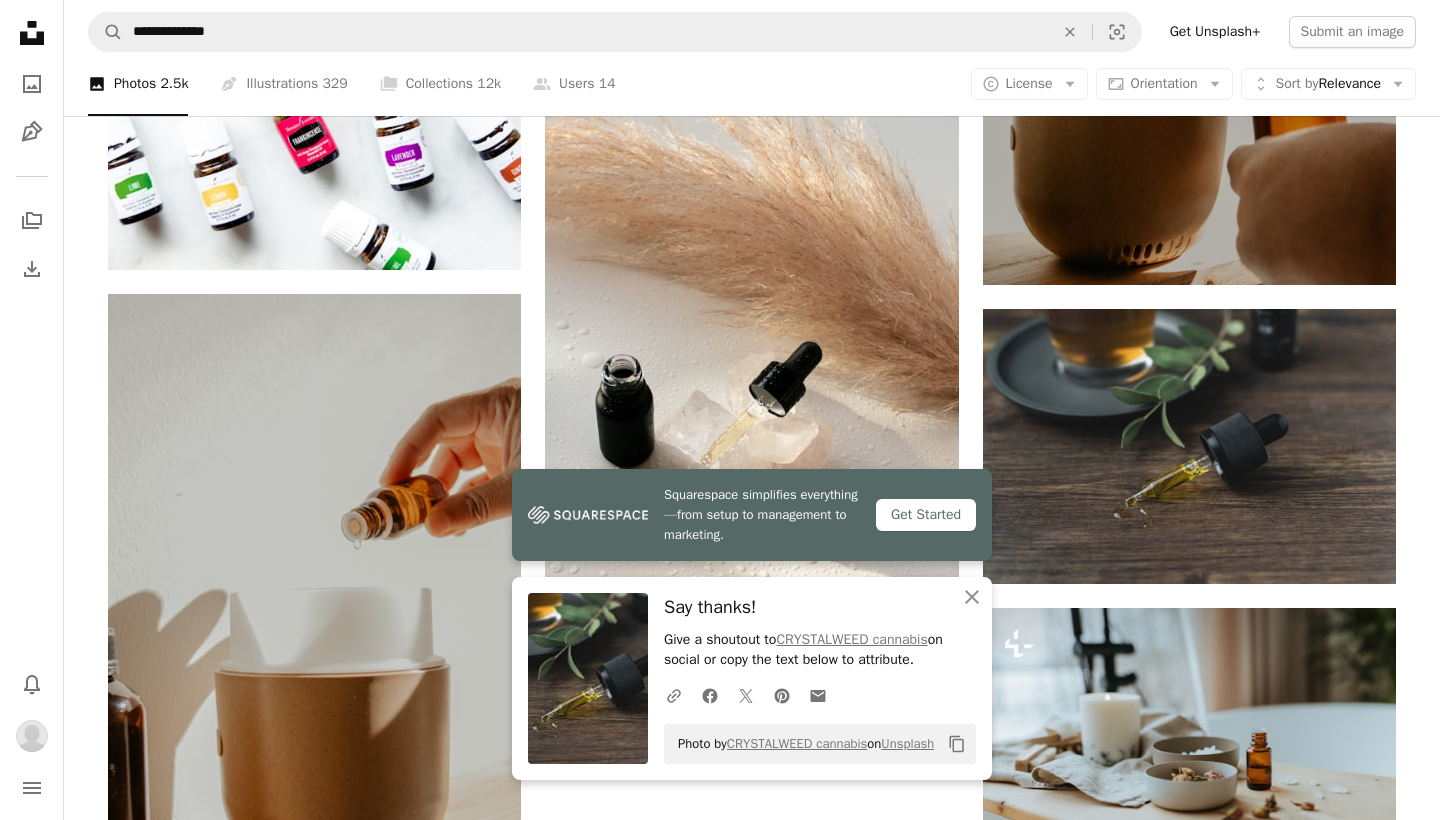 click on "[FIRST] [LAST] Available for hire [FIRST] [LAST] Available for hire [FIRST] [LAST] Available for hire [FIRST] [LAST] Available for hire [FIRST] [LAST] Available for hire [FIRST] [LAST] Available for hire [FIRST] [LAST] Available for hire [FIRST] [LAST] Available for hire" at bounding box center (752, -306) 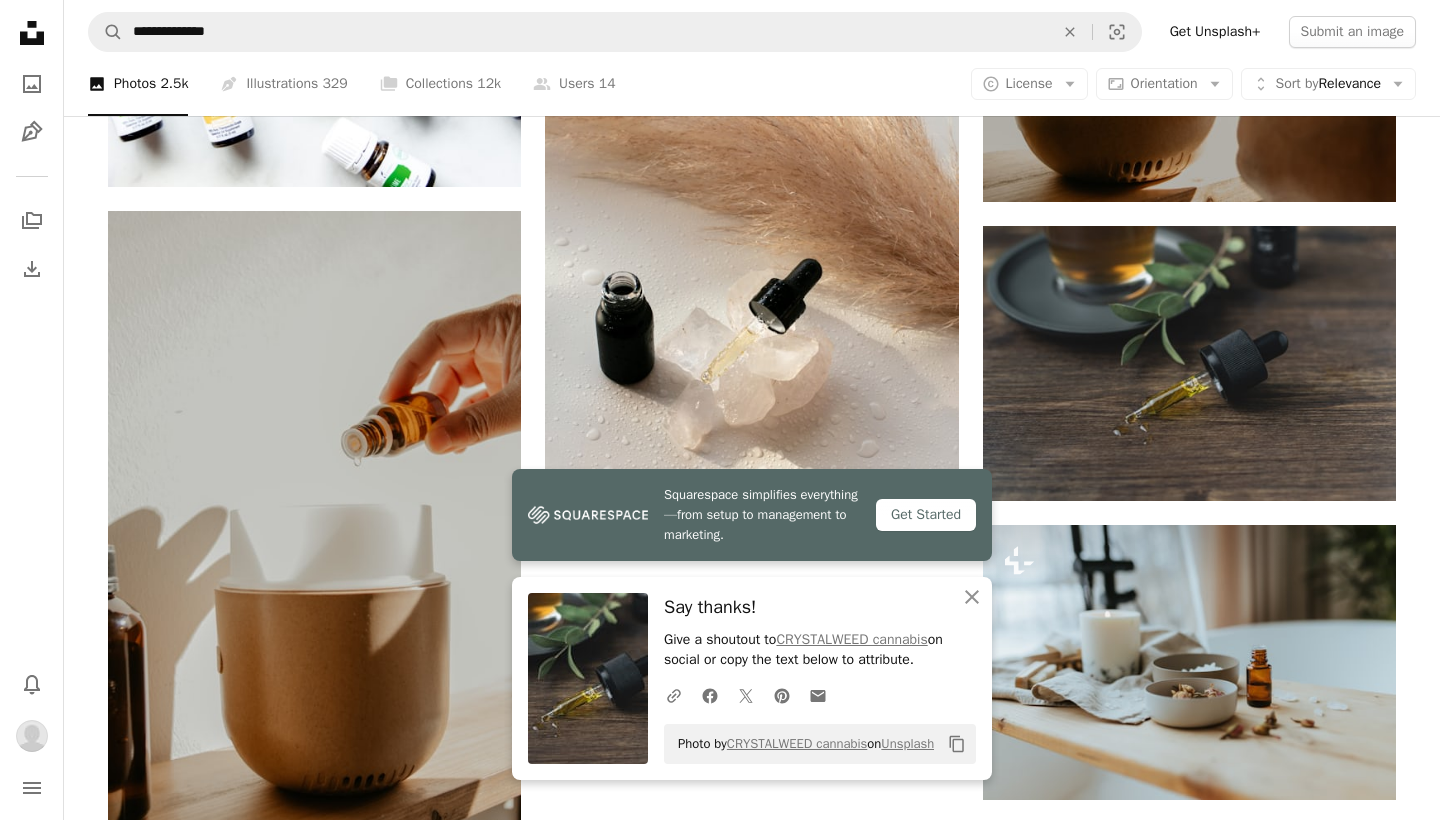 scroll, scrollTop: 2732, scrollLeft: 0, axis: vertical 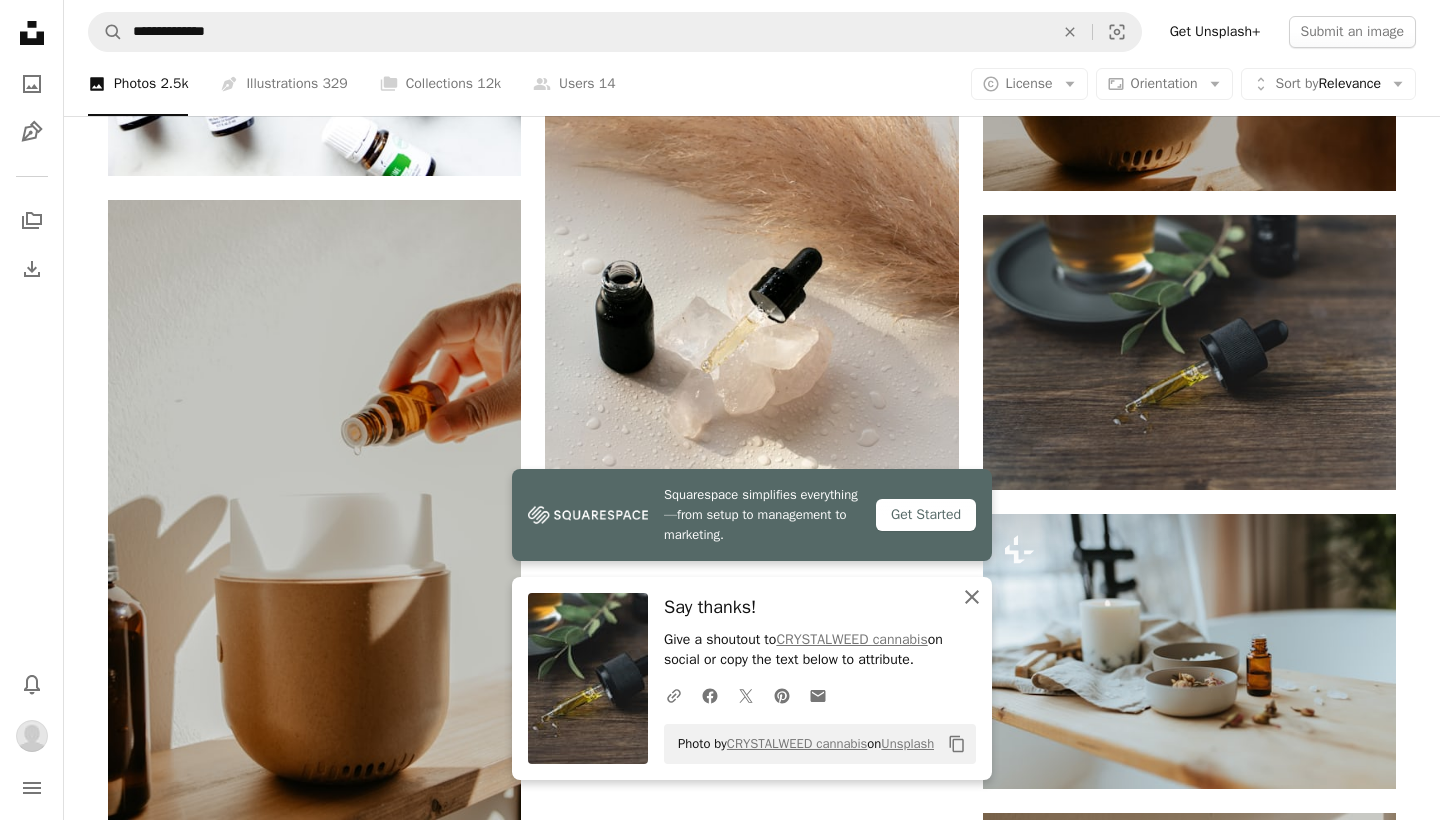 click on "An X shape" 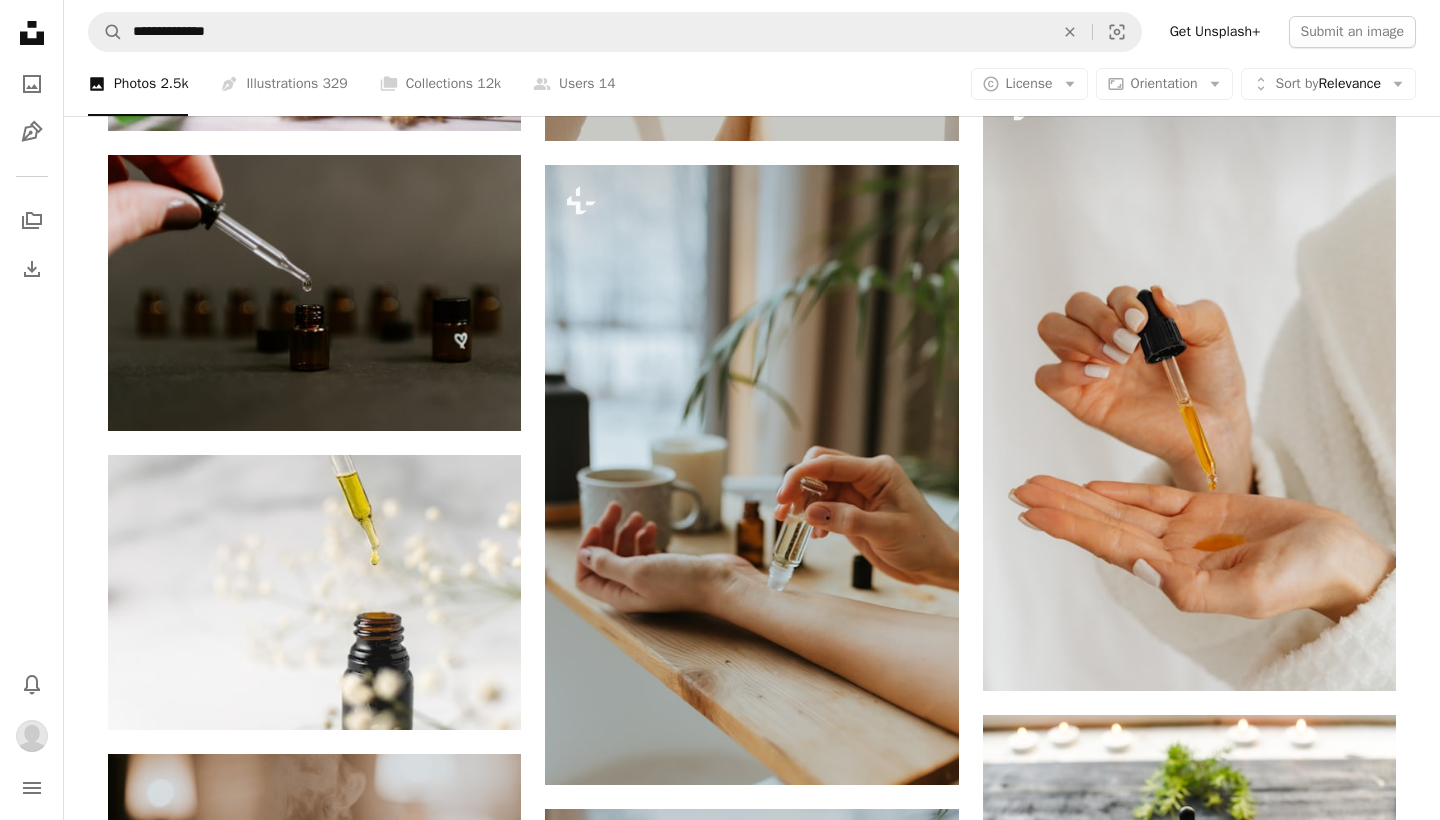scroll, scrollTop: 1283, scrollLeft: 0, axis: vertical 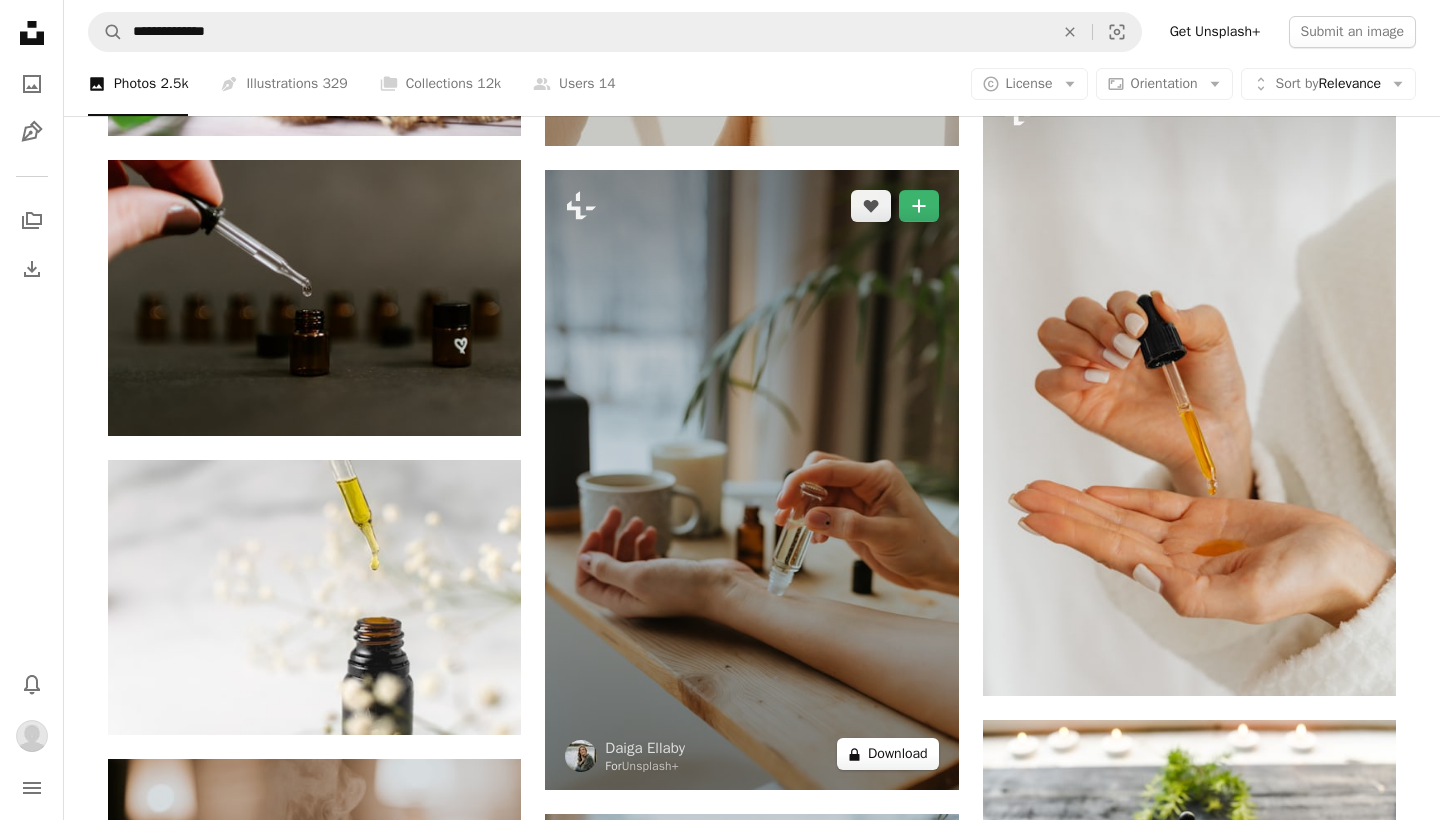 click on "A lock Download" at bounding box center (888, 754) 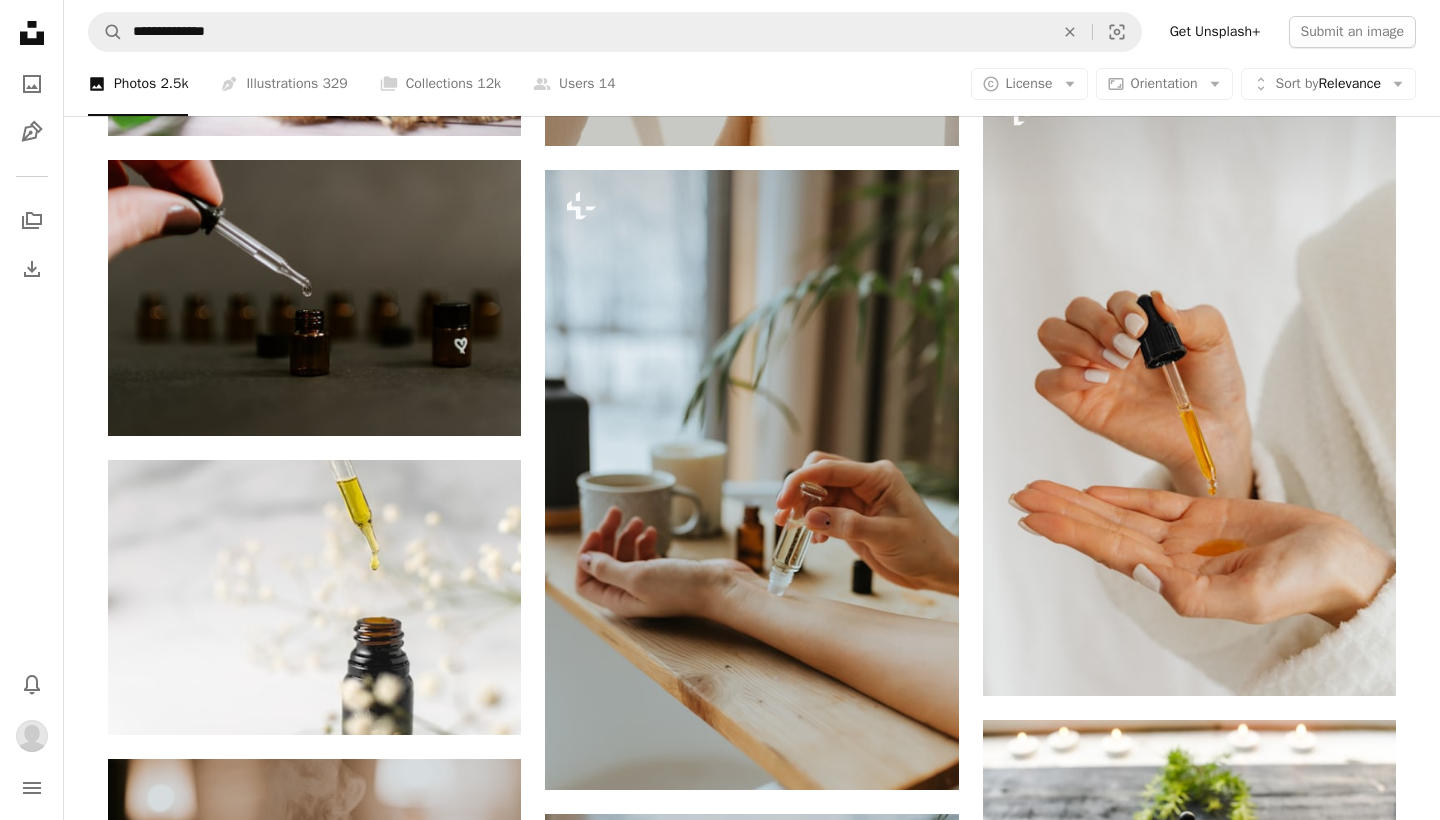 click on "An X shape Premium, ready to use images. Get unlimited access. A plus sign Members-only content added monthly A plus sign Unlimited royalty-free downloads A plus sign Illustrations  New A plus sign Enhanced legal protections yearly 65%  off monthly $20   $7 USD per month * Get  Unsplash+ * When paid annually, billed upfront  $84 Taxes where applicable. Renews automatically. Cancel anytime." at bounding box center (720, 4210) 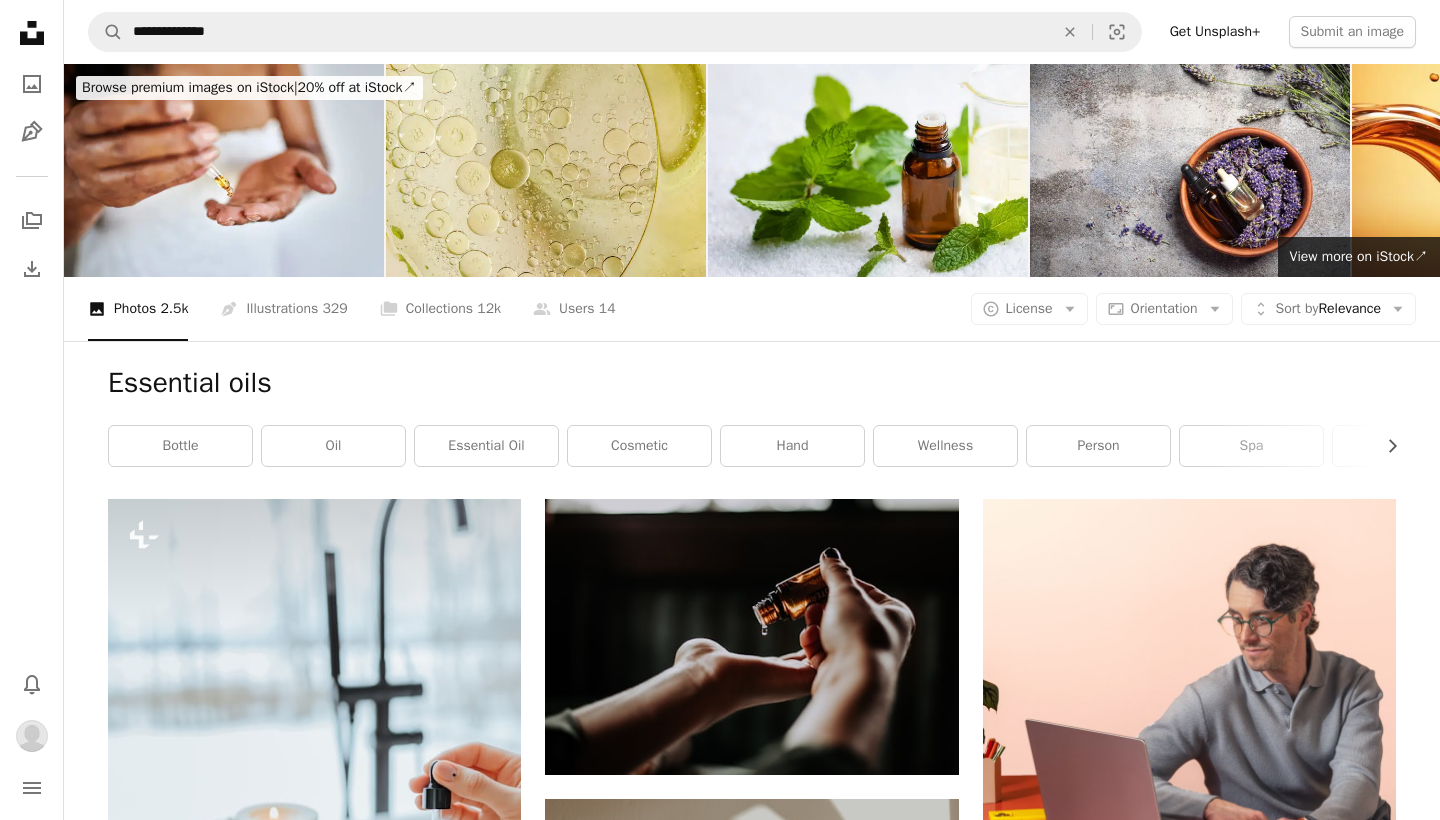 scroll, scrollTop: 0, scrollLeft: 0, axis: both 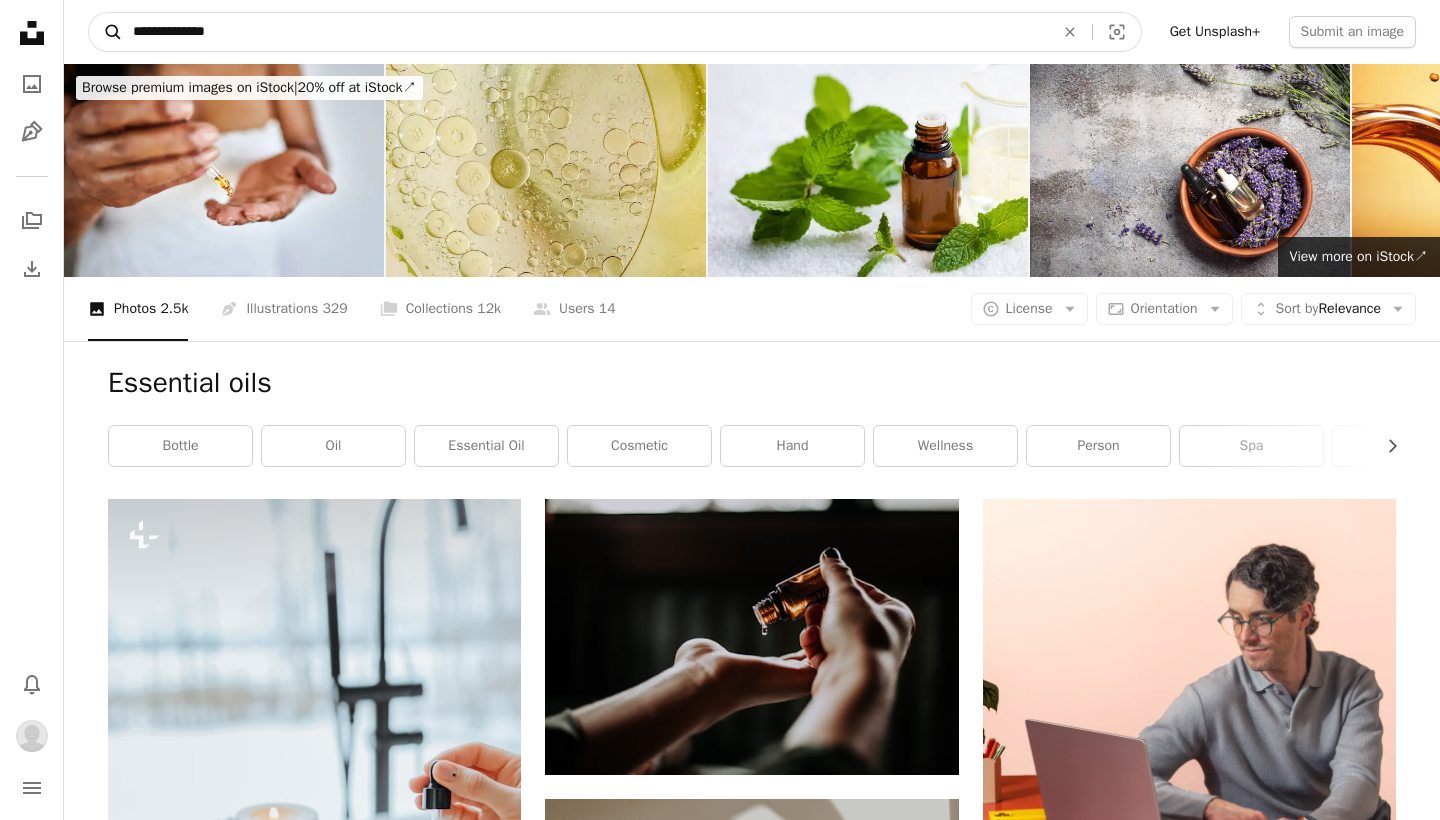 drag, startPoint x: 227, startPoint y: 28, endPoint x: 119, endPoint y: 26, distance: 108.01852 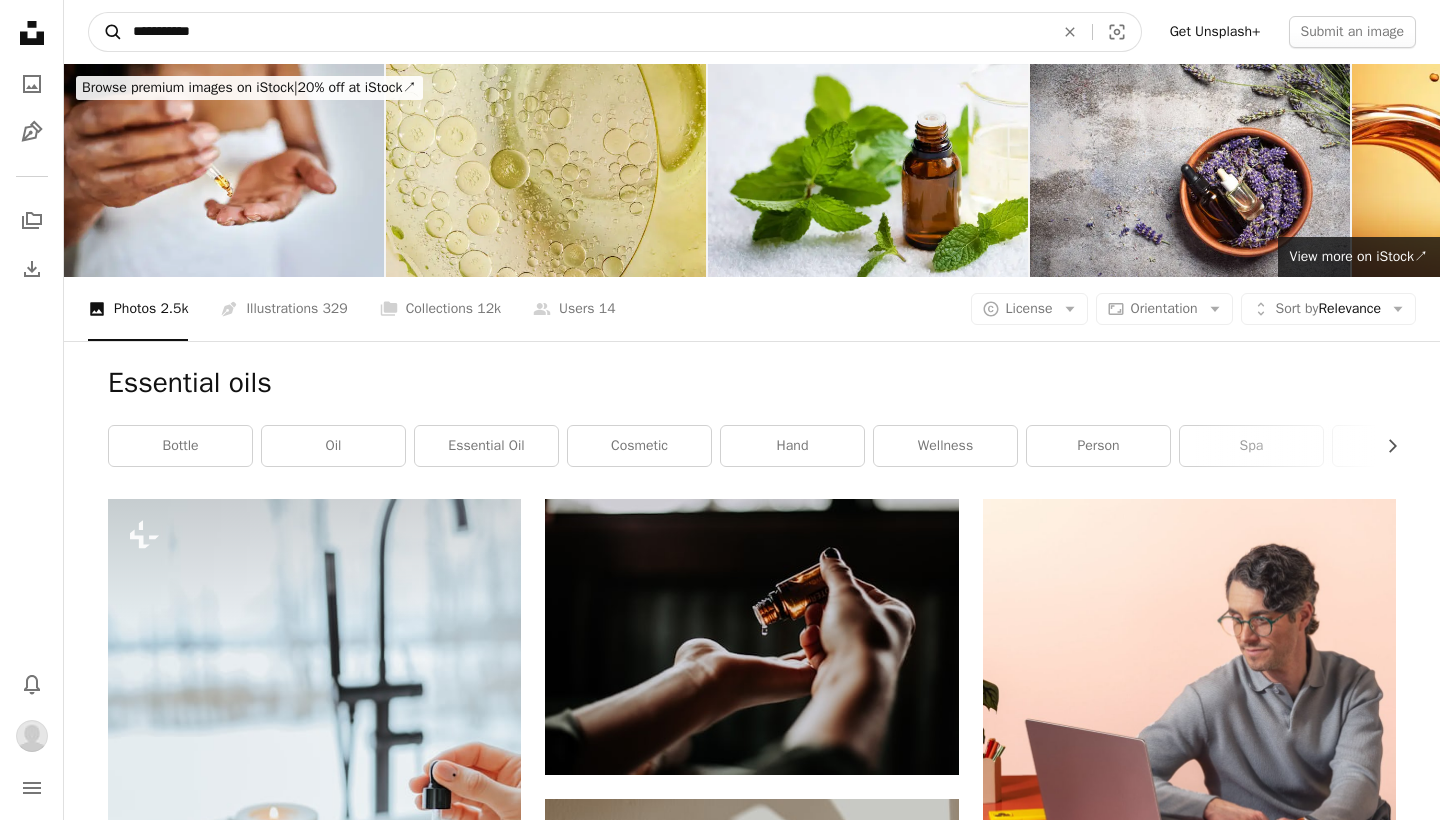 type on "**********" 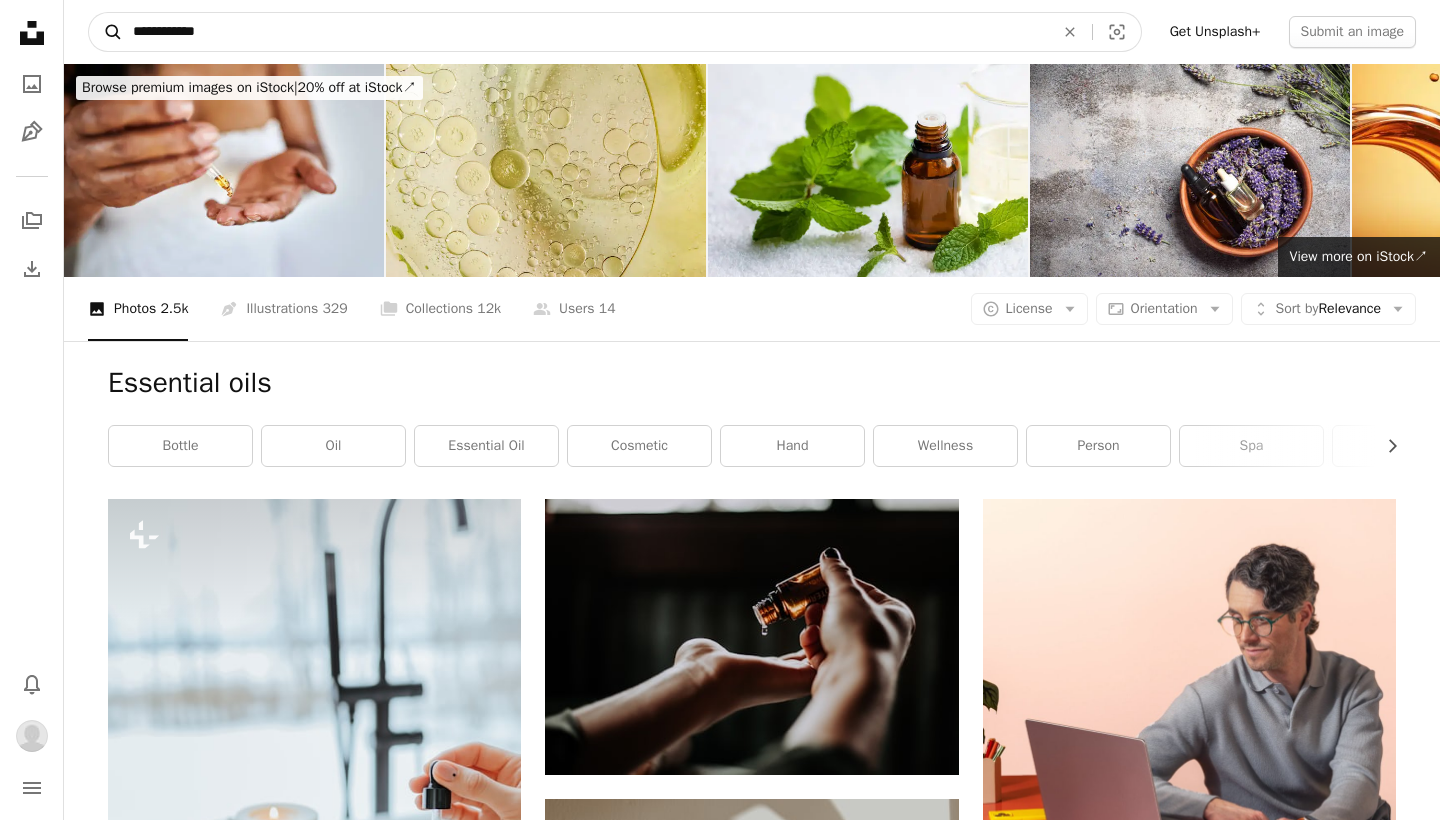 click on "A magnifying glass" at bounding box center [106, 32] 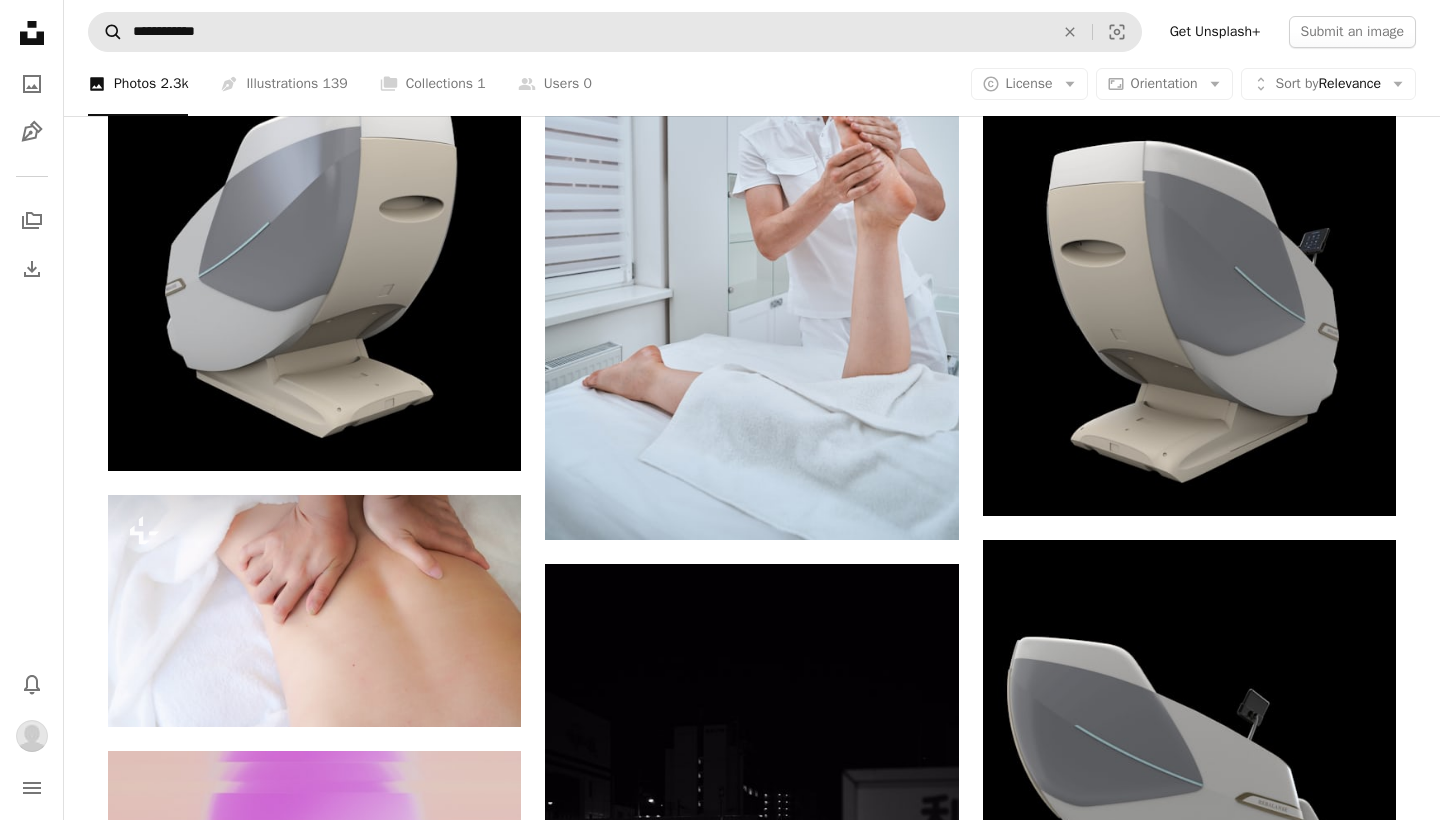 scroll, scrollTop: 2118, scrollLeft: 0, axis: vertical 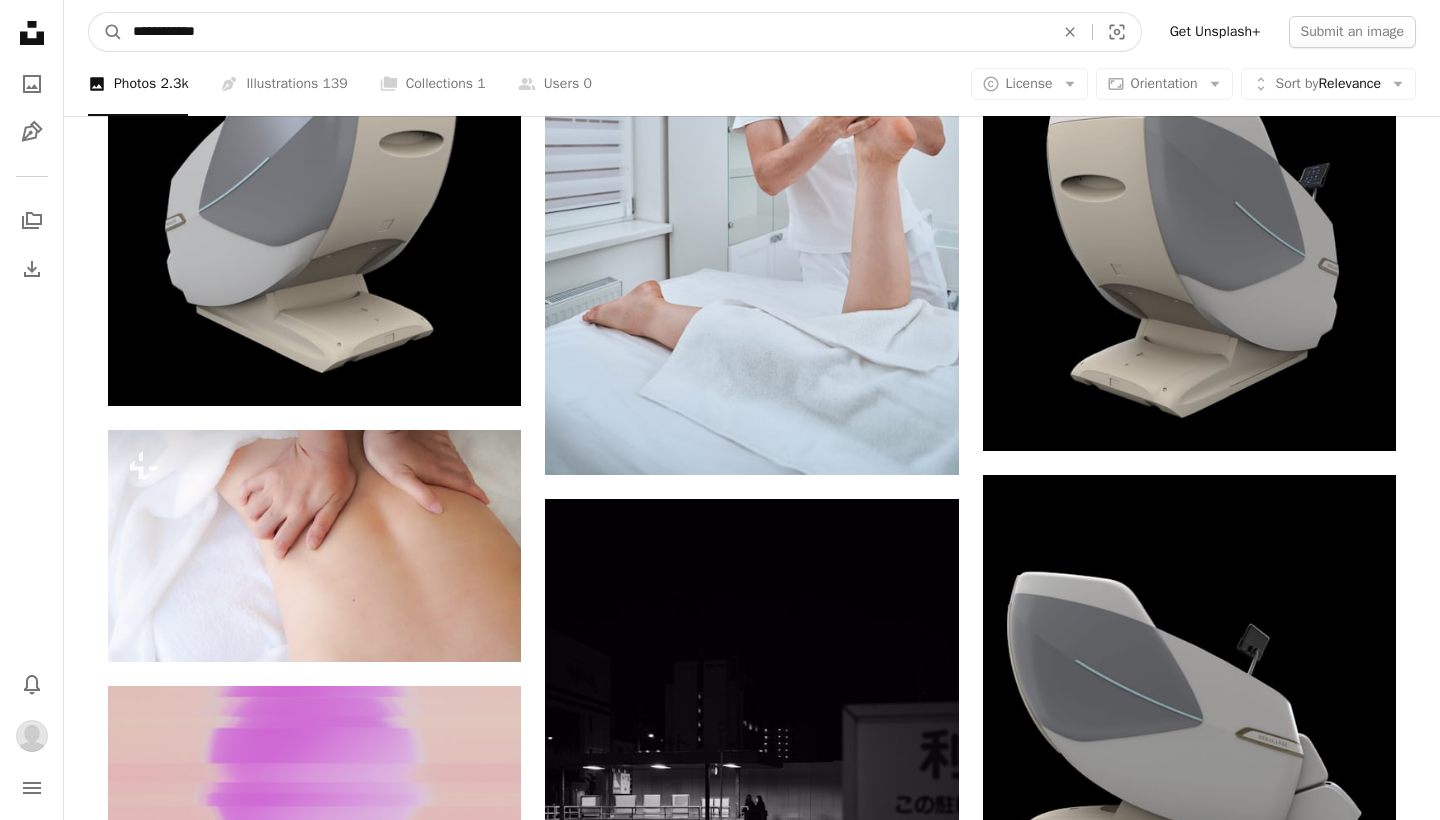 click on "**********" at bounding box center [585, 32] 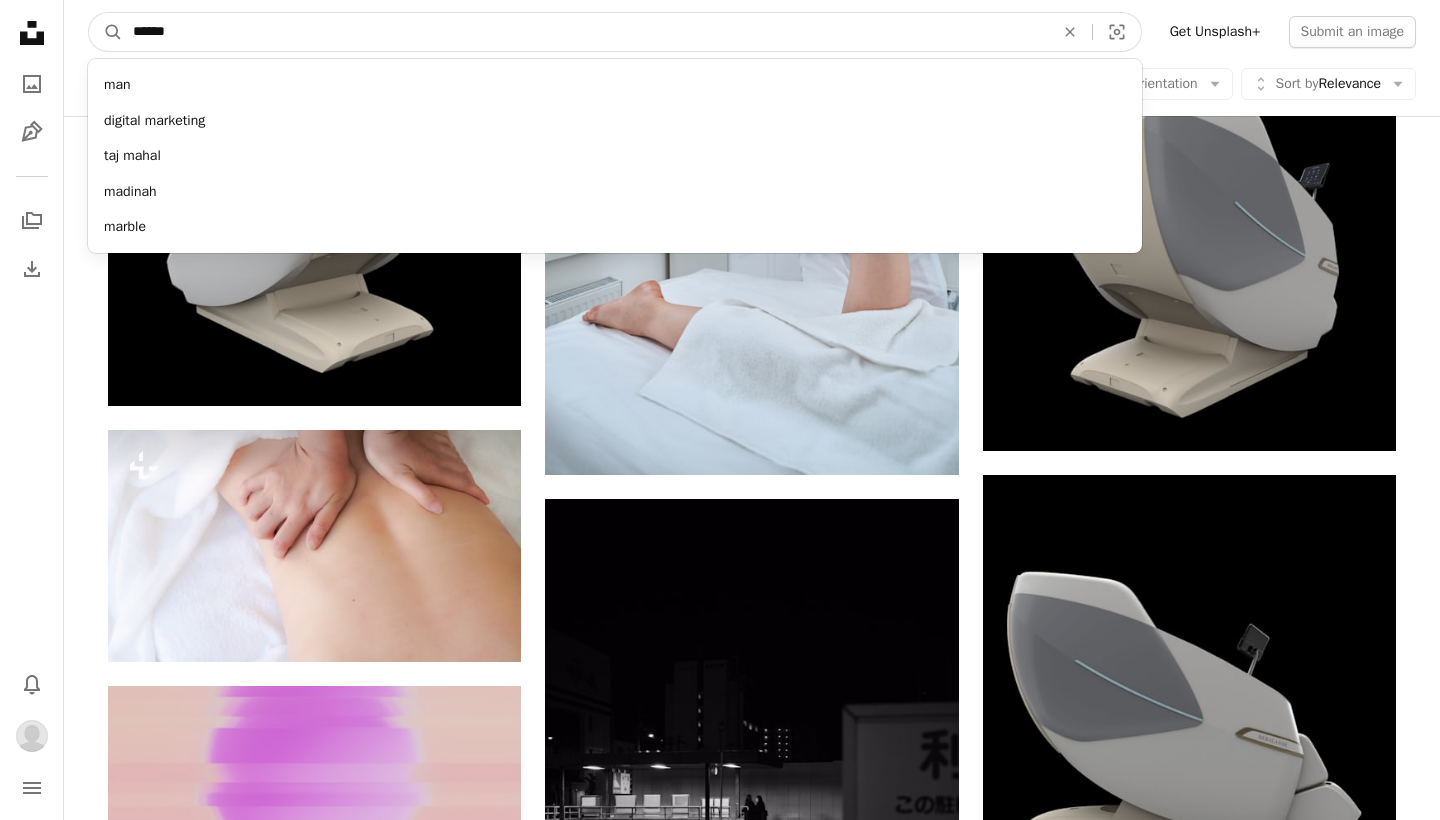 type on "*******" 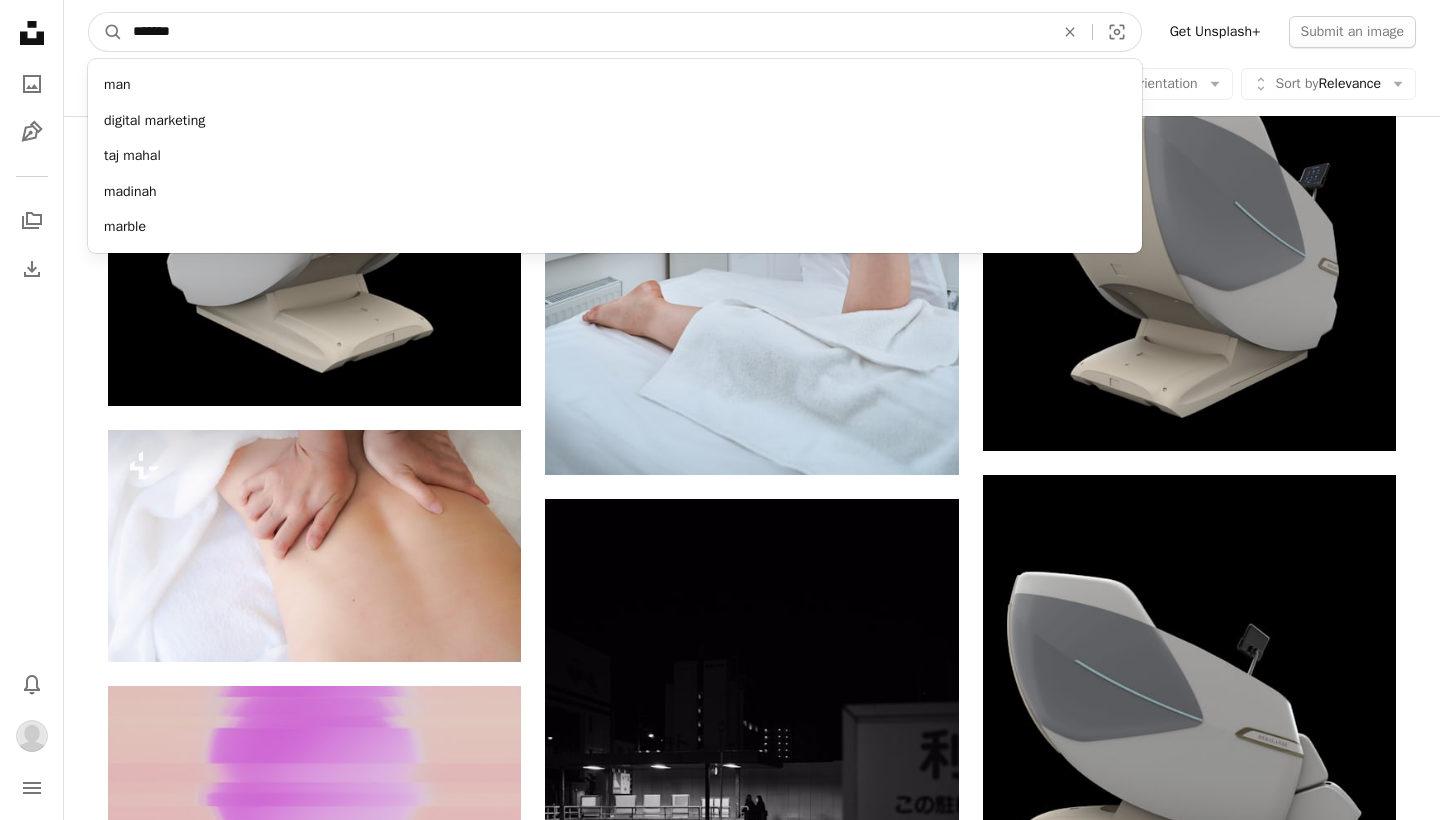 click on "A magnifying glass" at bounding box center (106, 32) 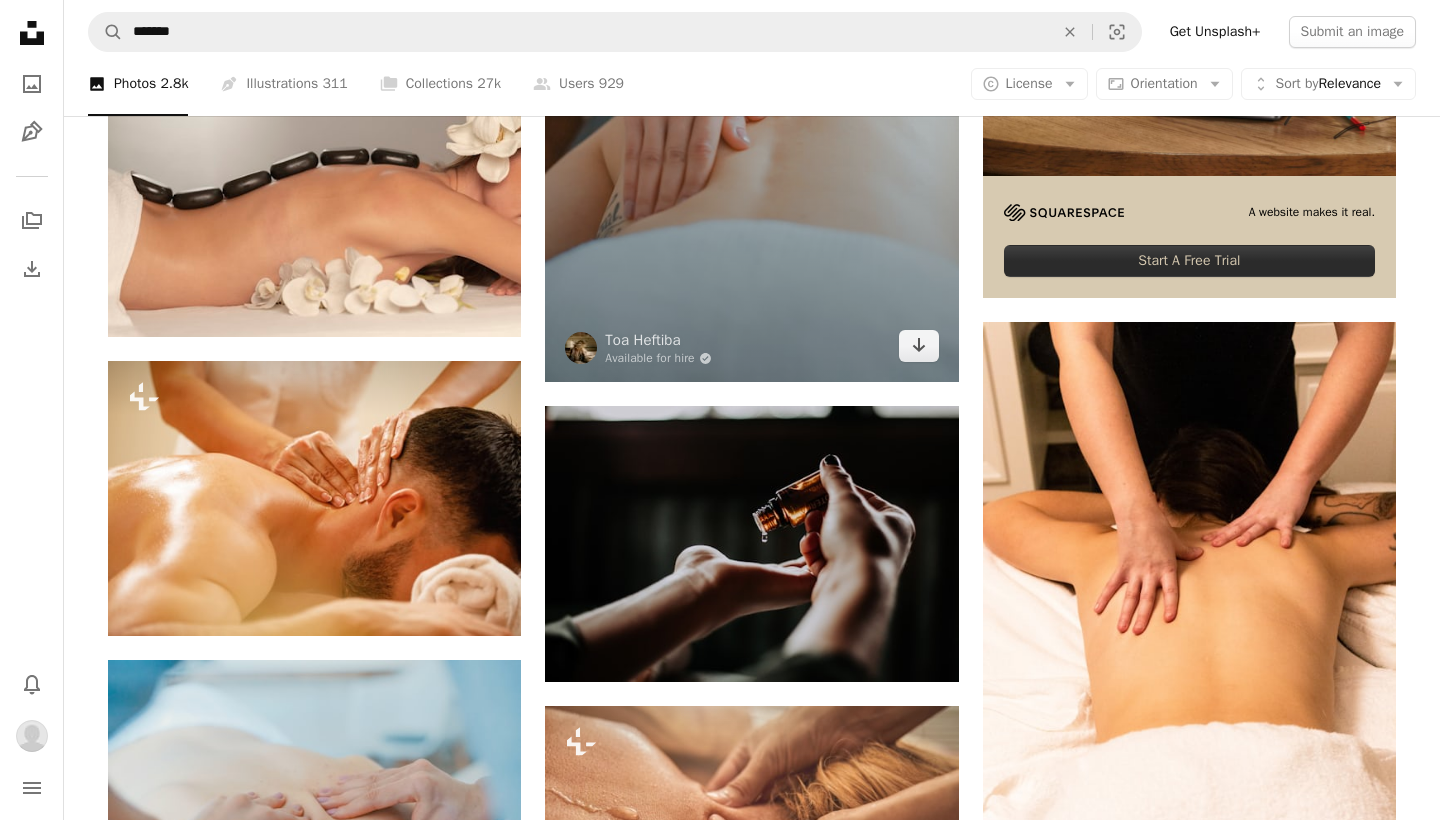 scroll, scrollTop: 742, scrollLeft: 0, axis: vertical 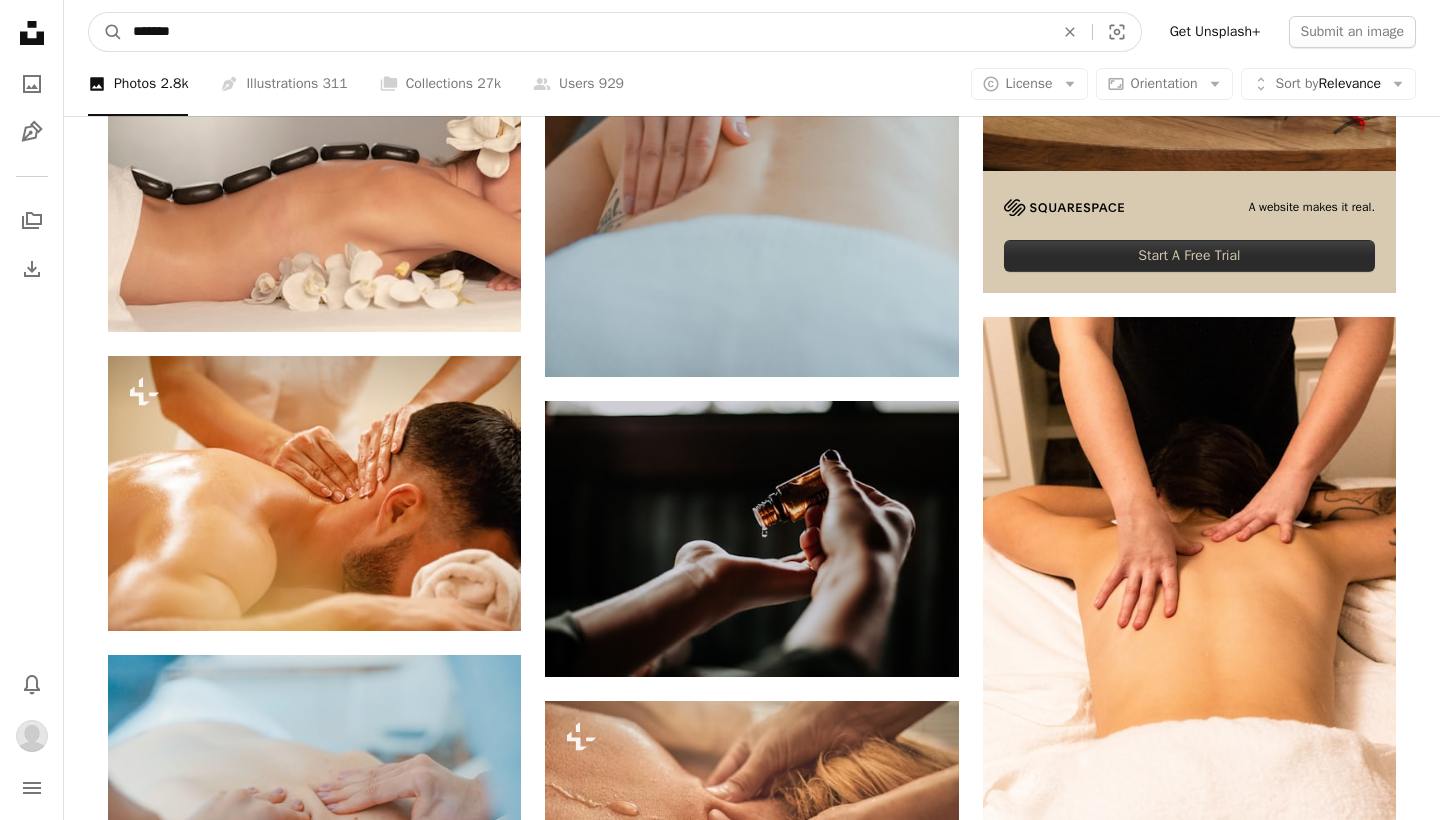 click on "*******" at bounding box center (585, 32) 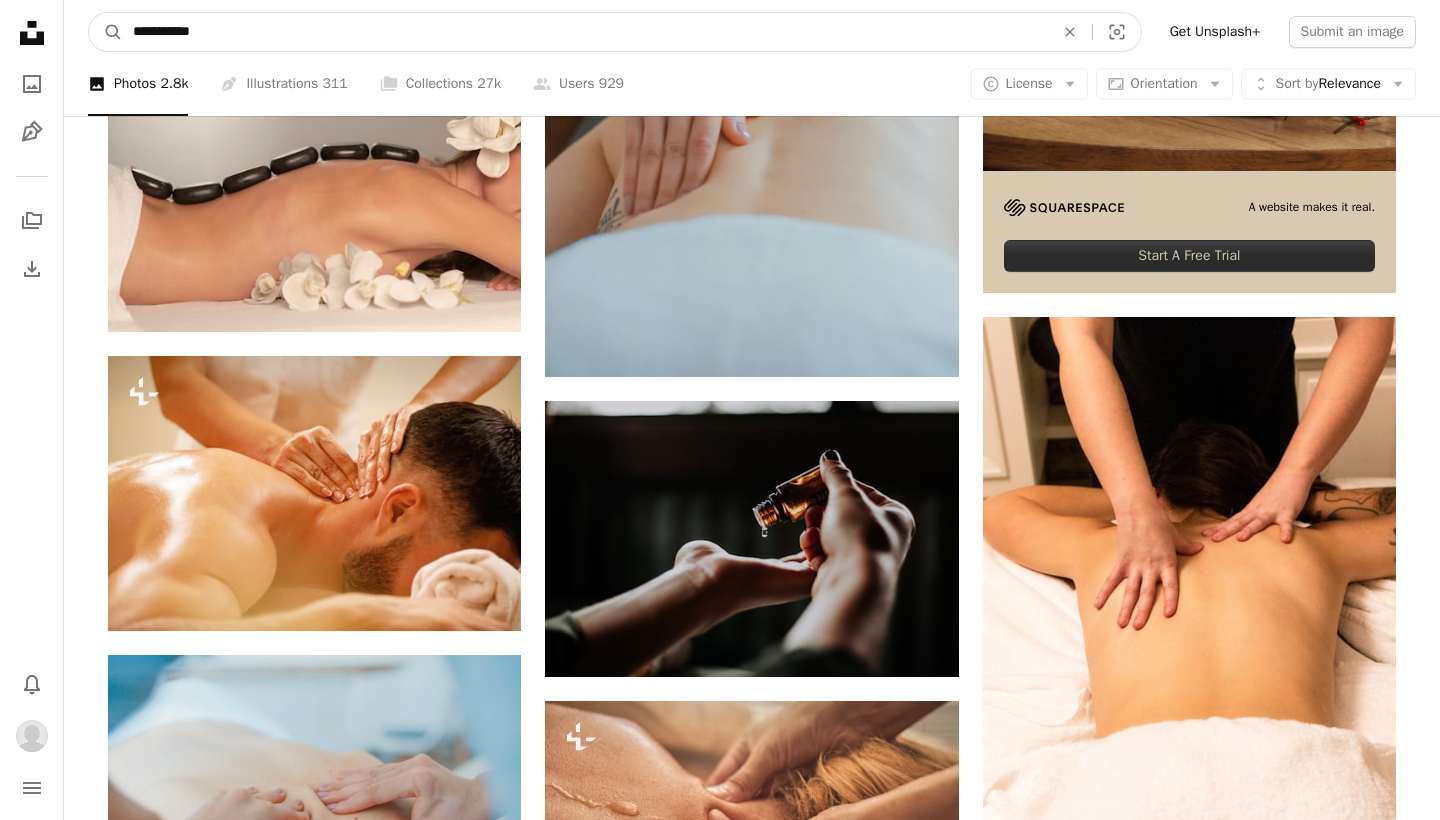 type on "**********" 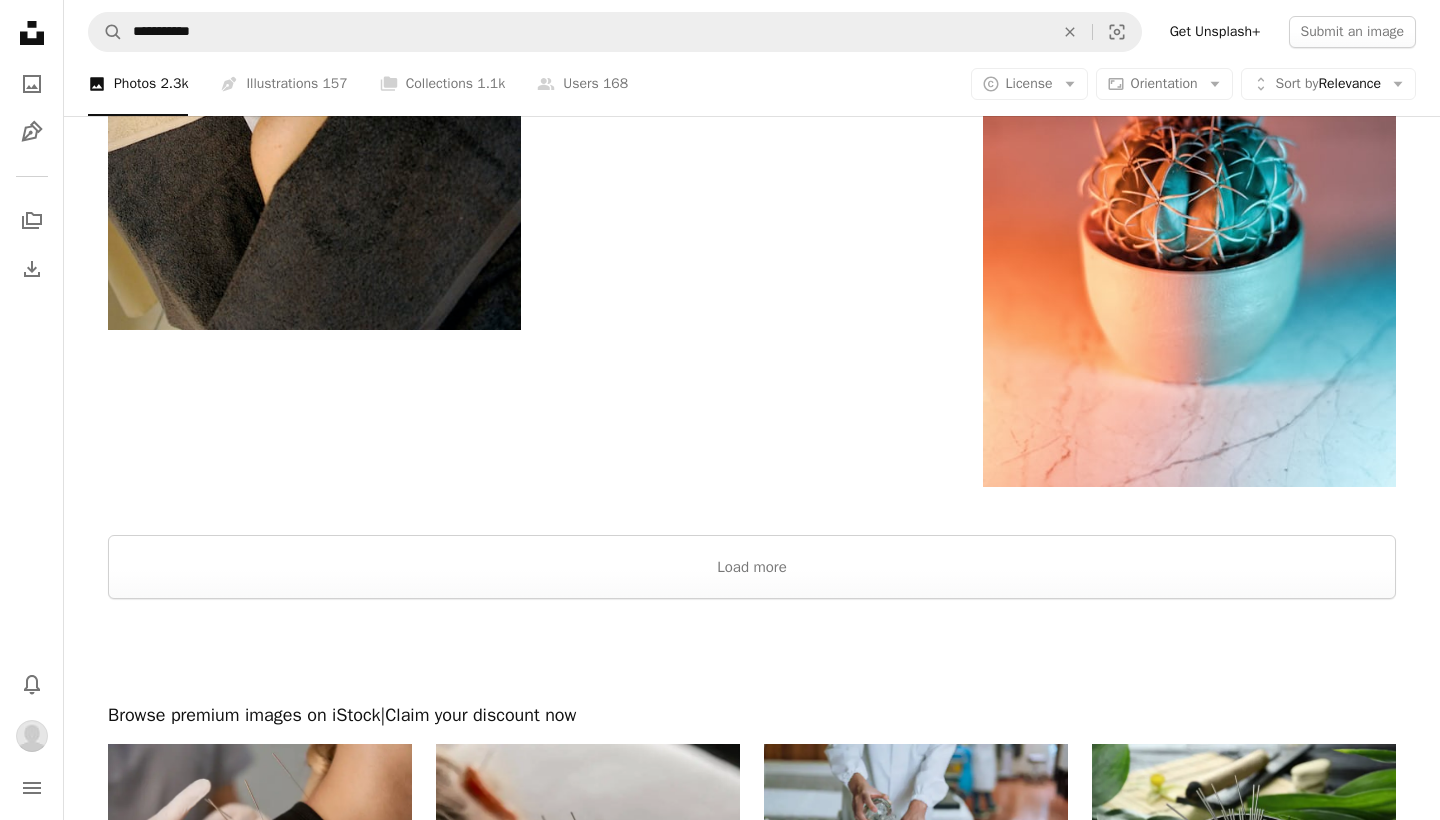 scroll, scrollTop: 3402, scrollLeft: 0, axis: vertical 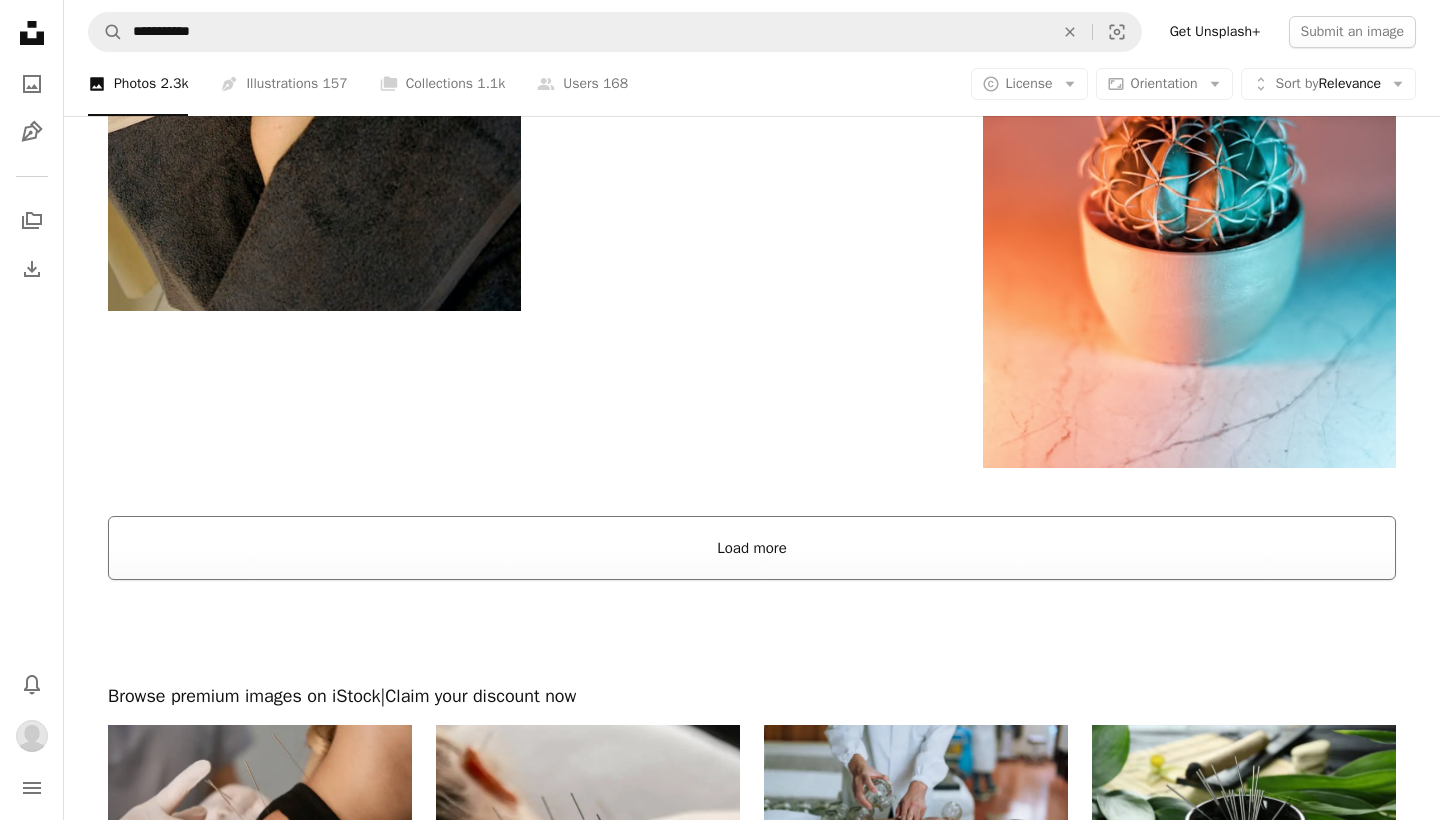 click on "Load more" at bounding box center [752, 548] 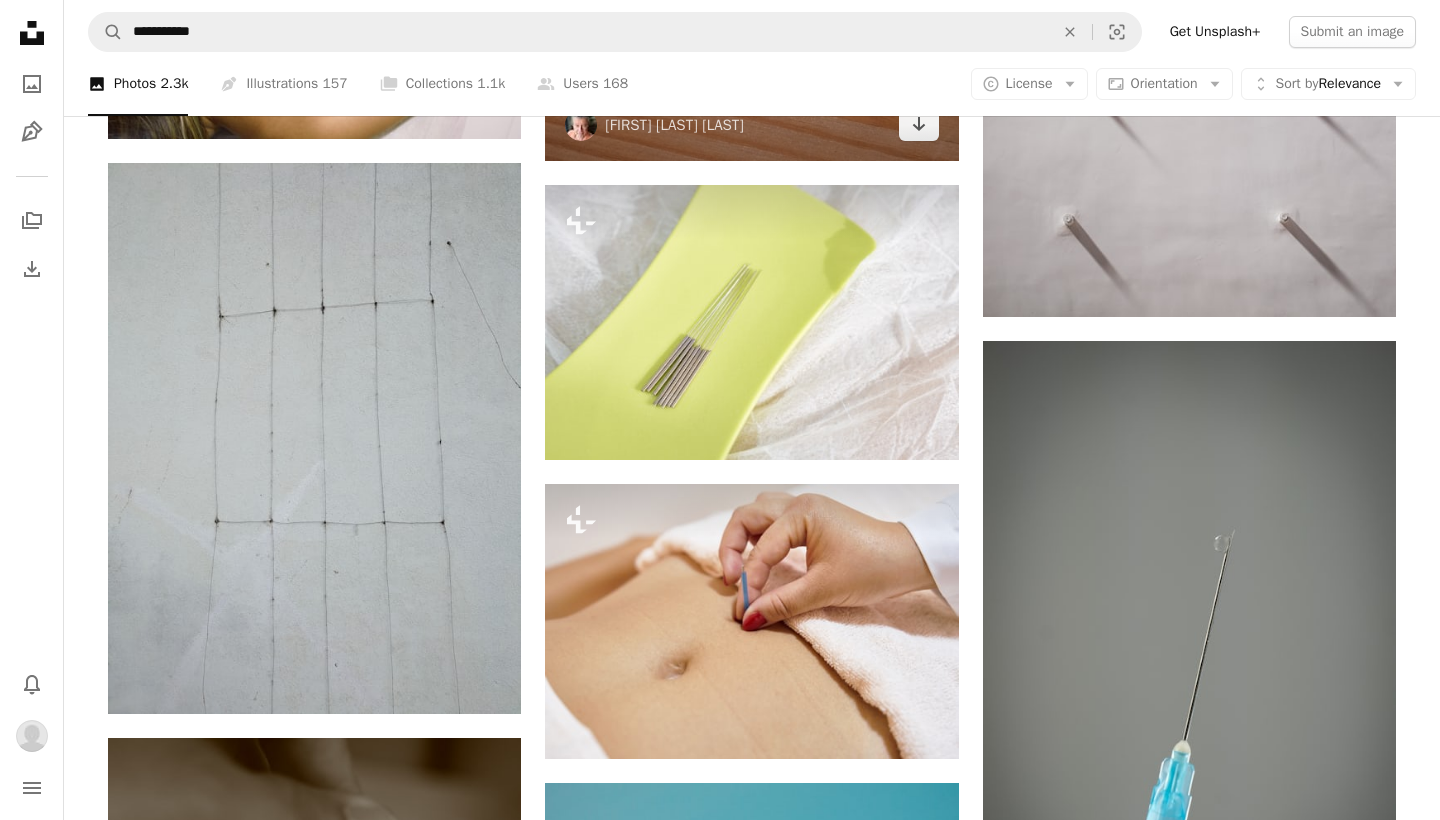 scroll, scrollTop: 6223, scrollLeft: 0, axis: vertical 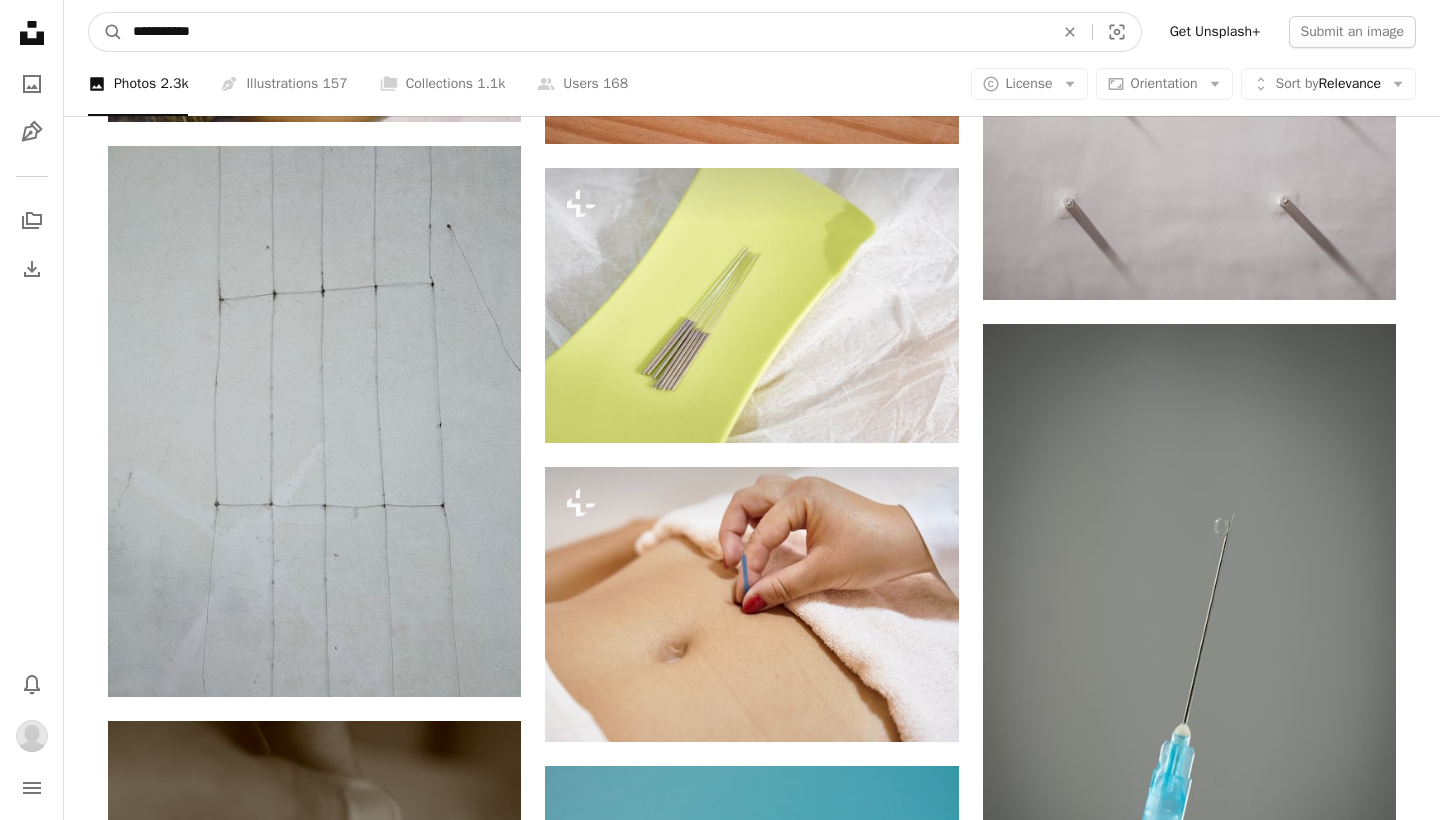 click on "**********" at bounding box center (585, 32) 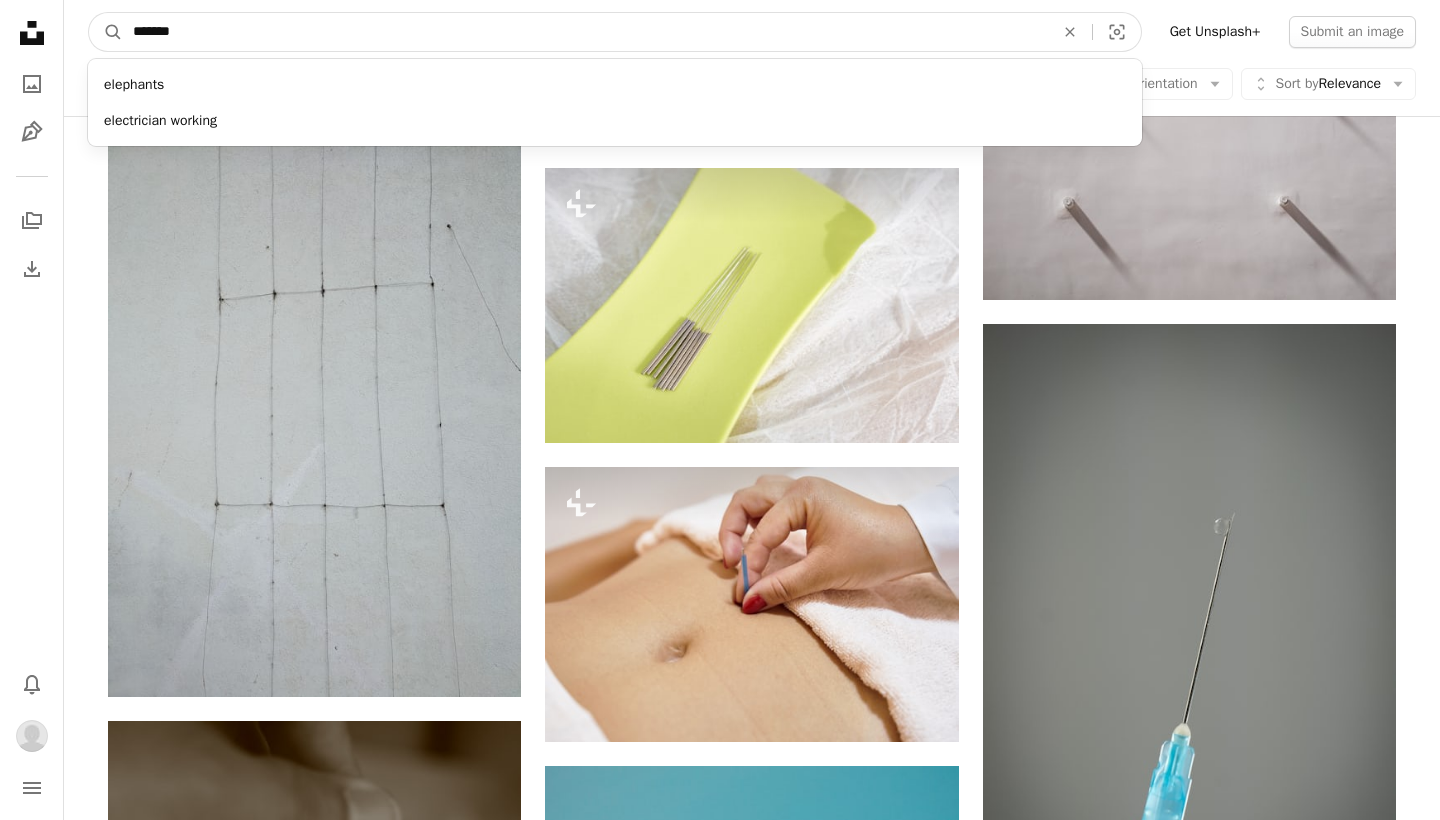 type on "********" 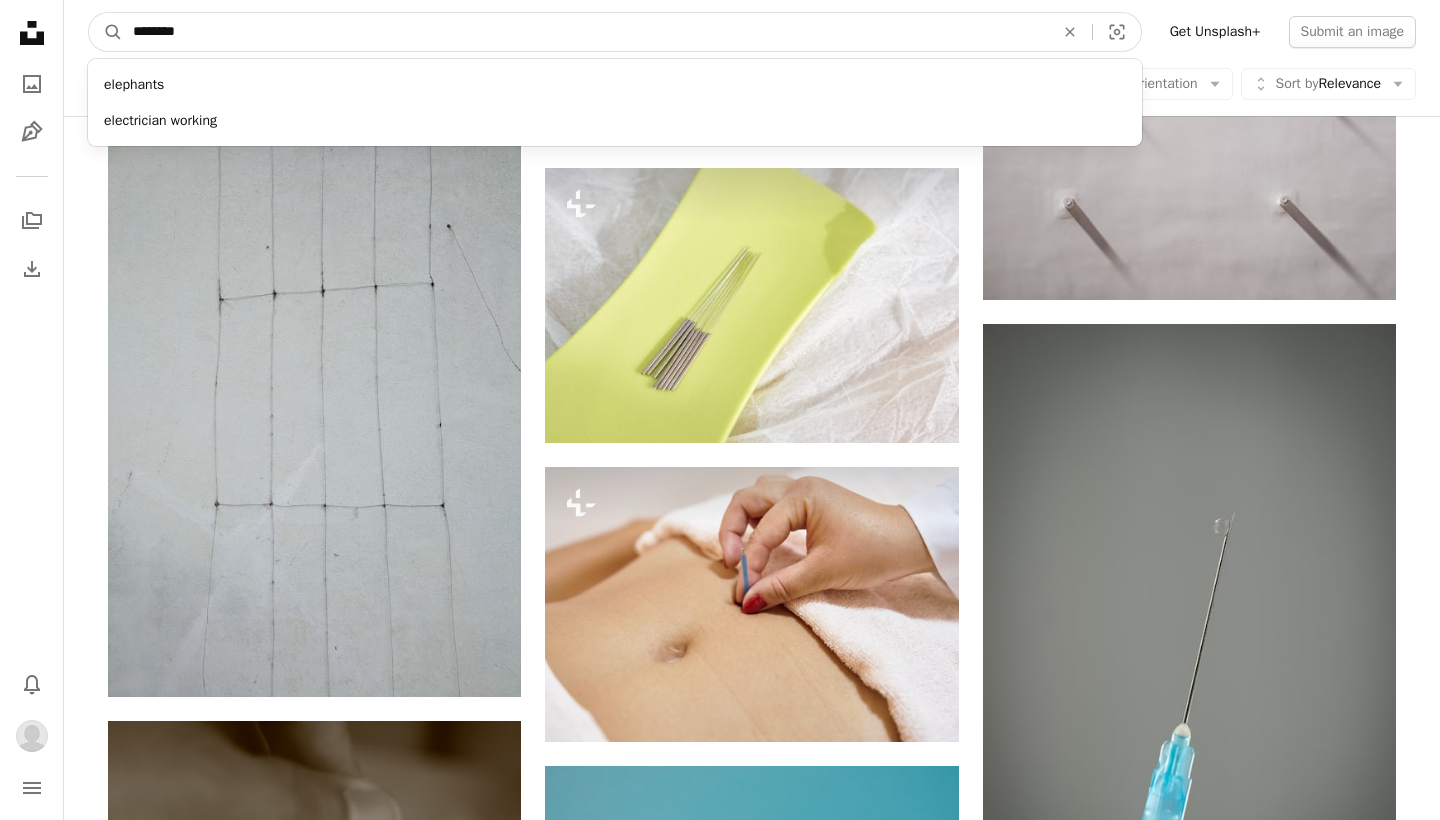 click on "A magnifying glass" at bounding box center [106, 32] 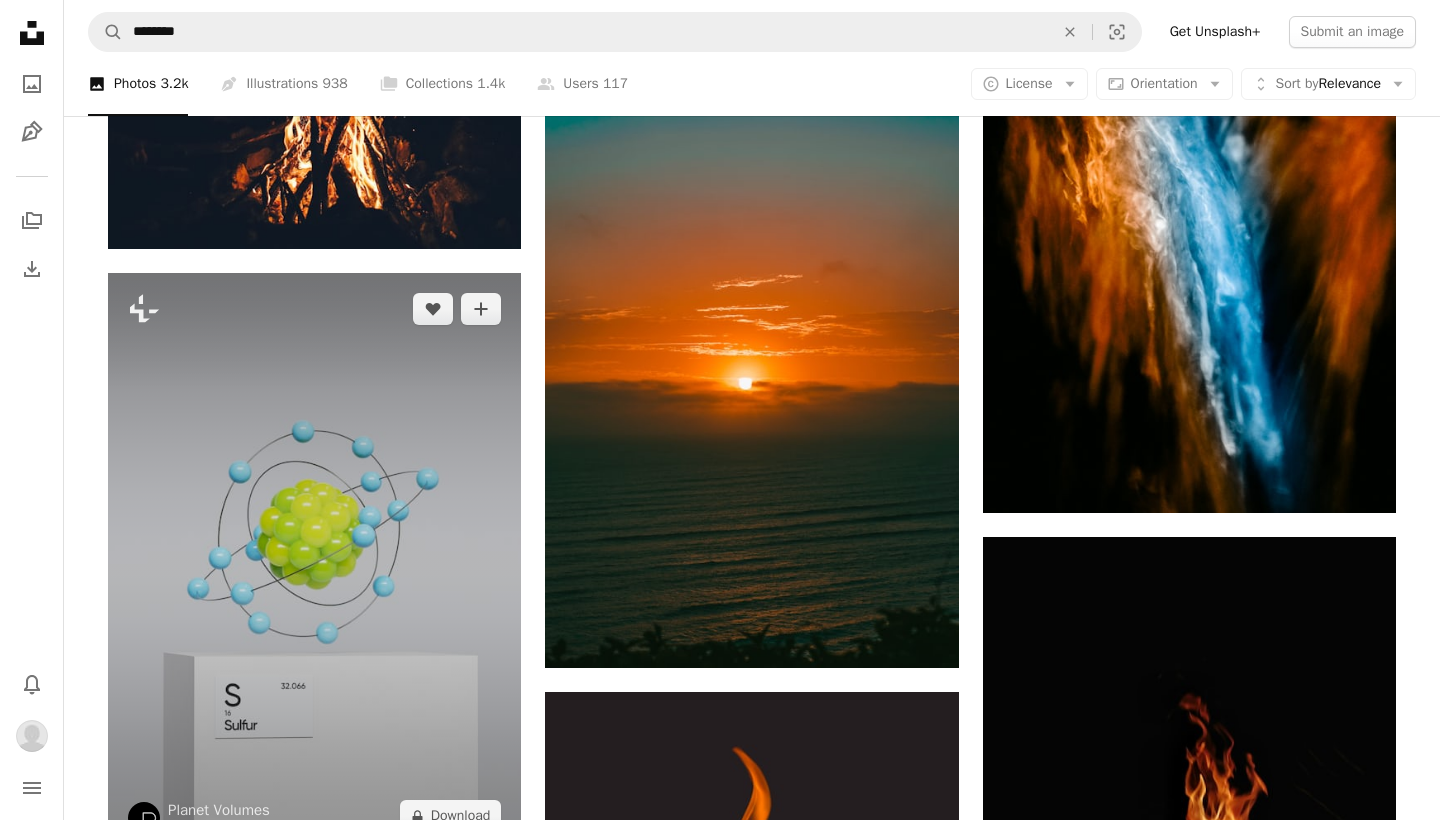 scroll, scrollTop: 2417, scrollLeft: 0, axis: vertical 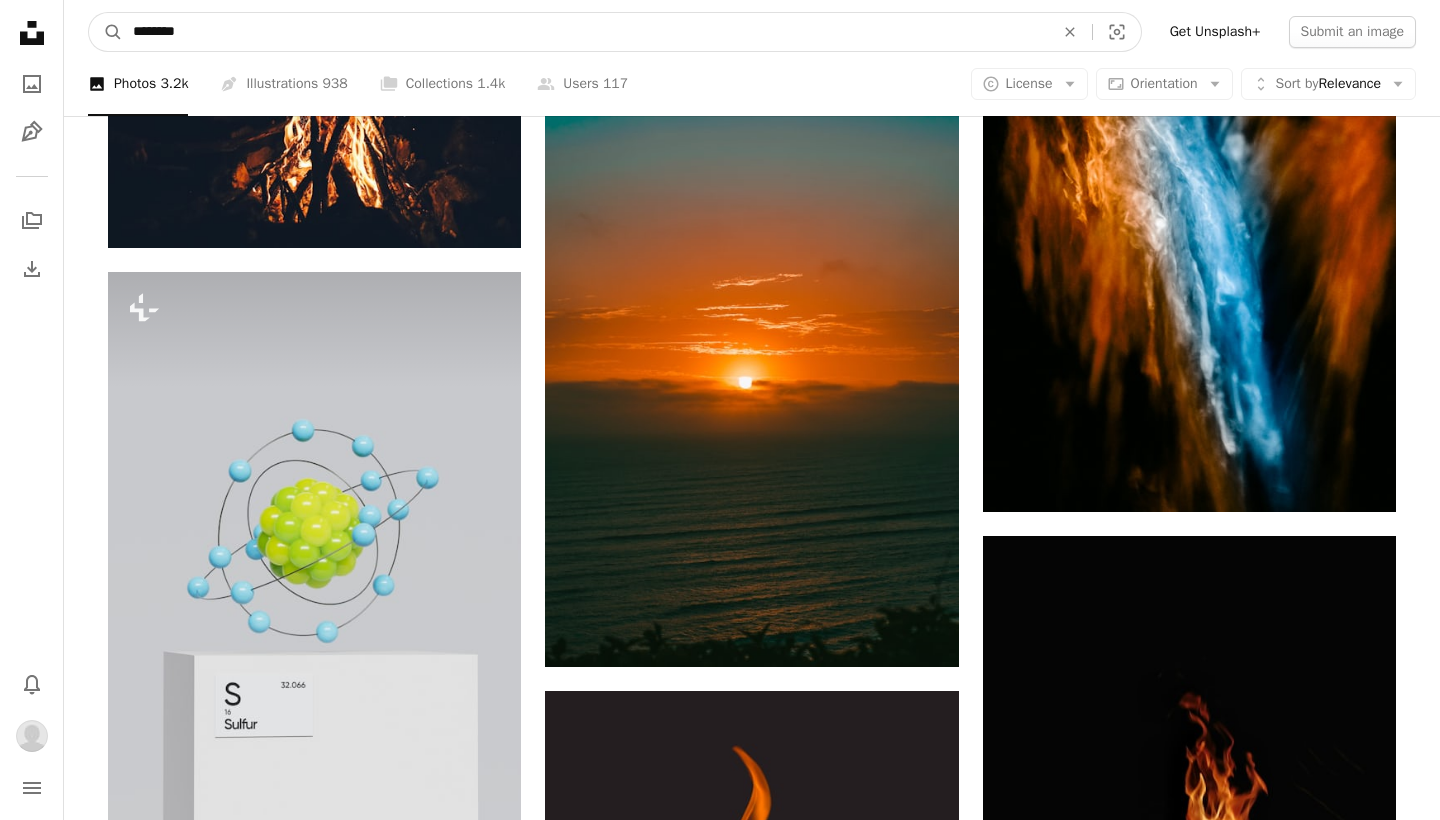 click on "********" at bounding box center [585, 32] 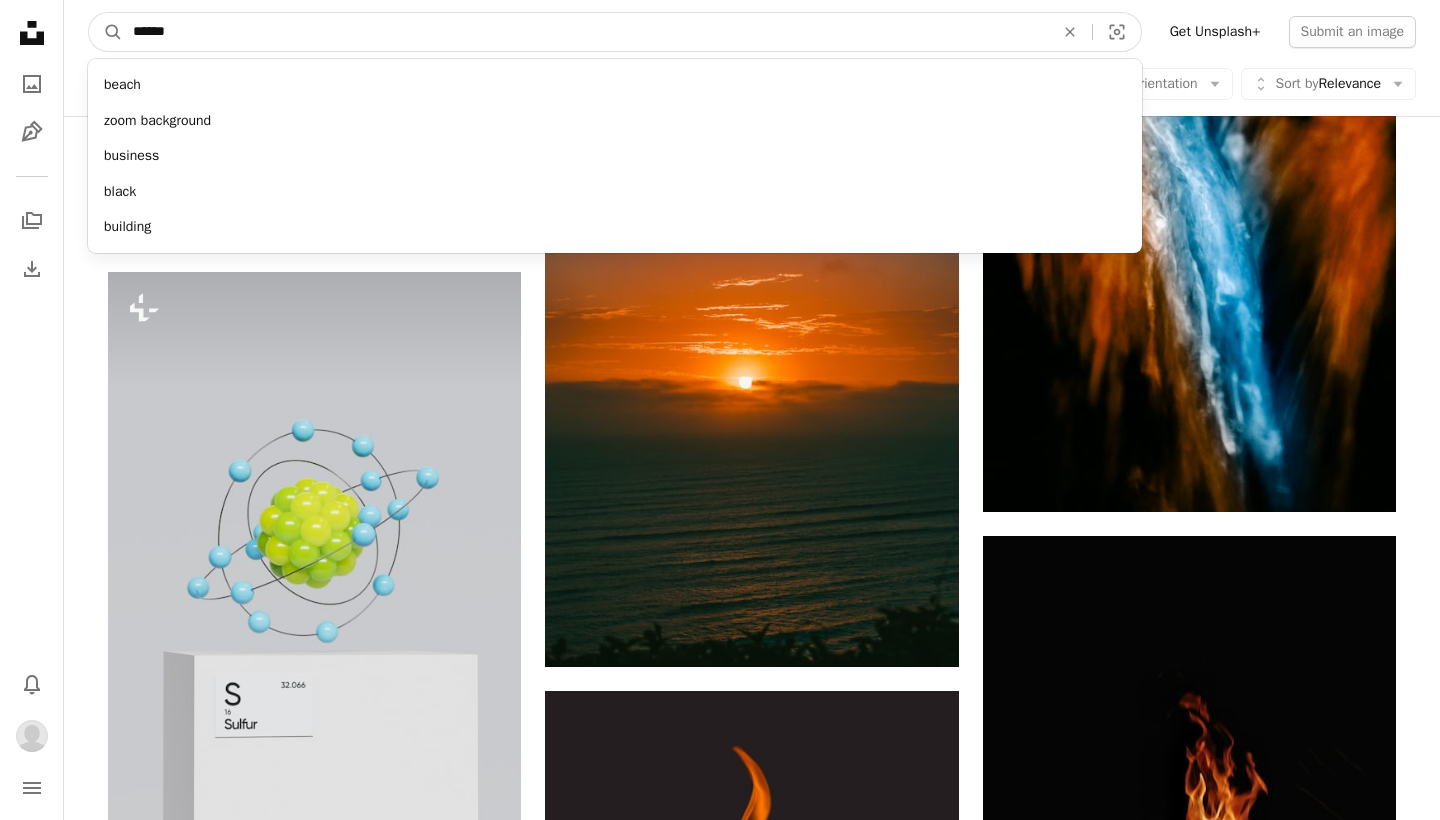 type on "*******" 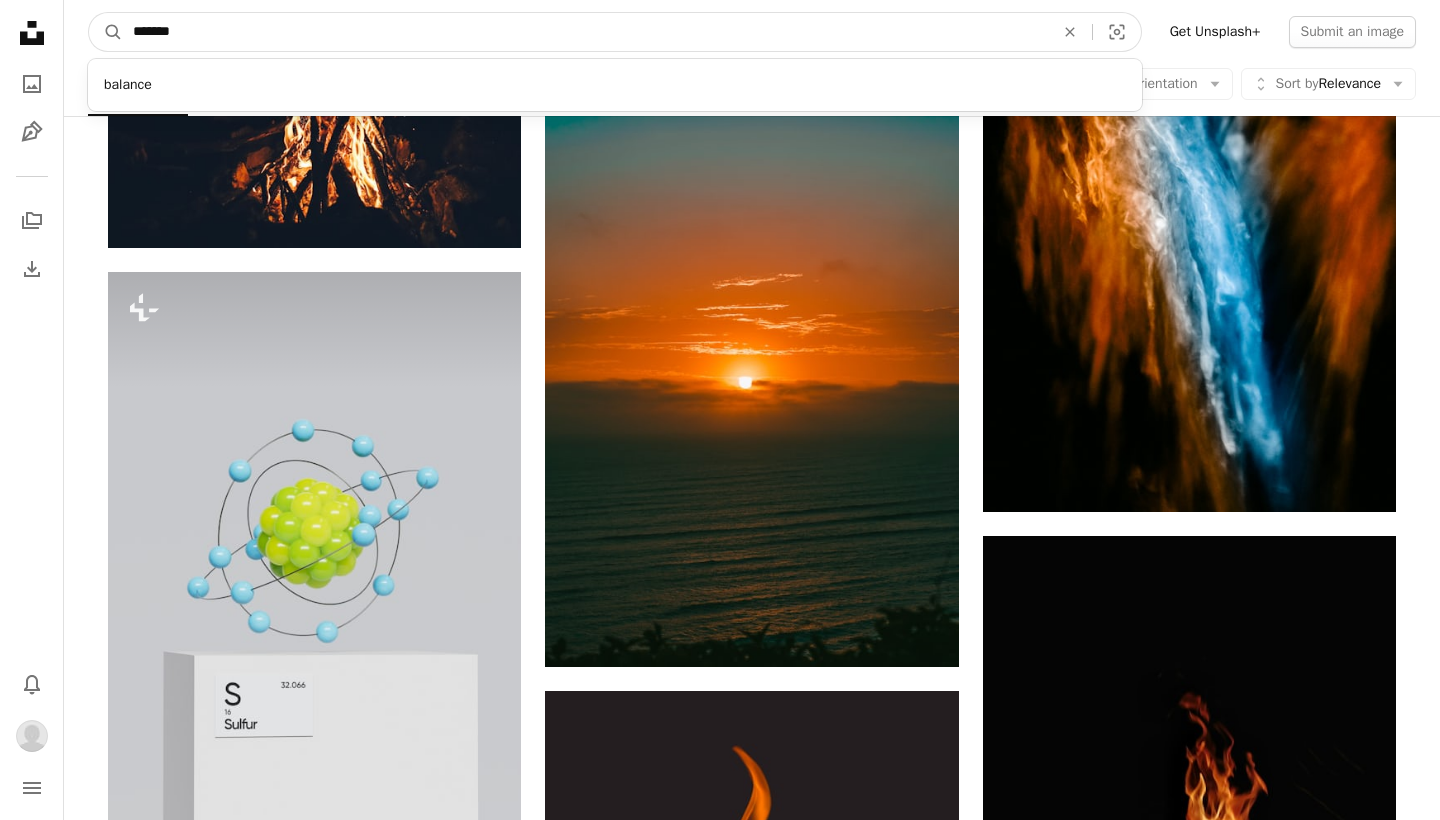 click on "A magnifying glass" at bounding box center [106, 32] 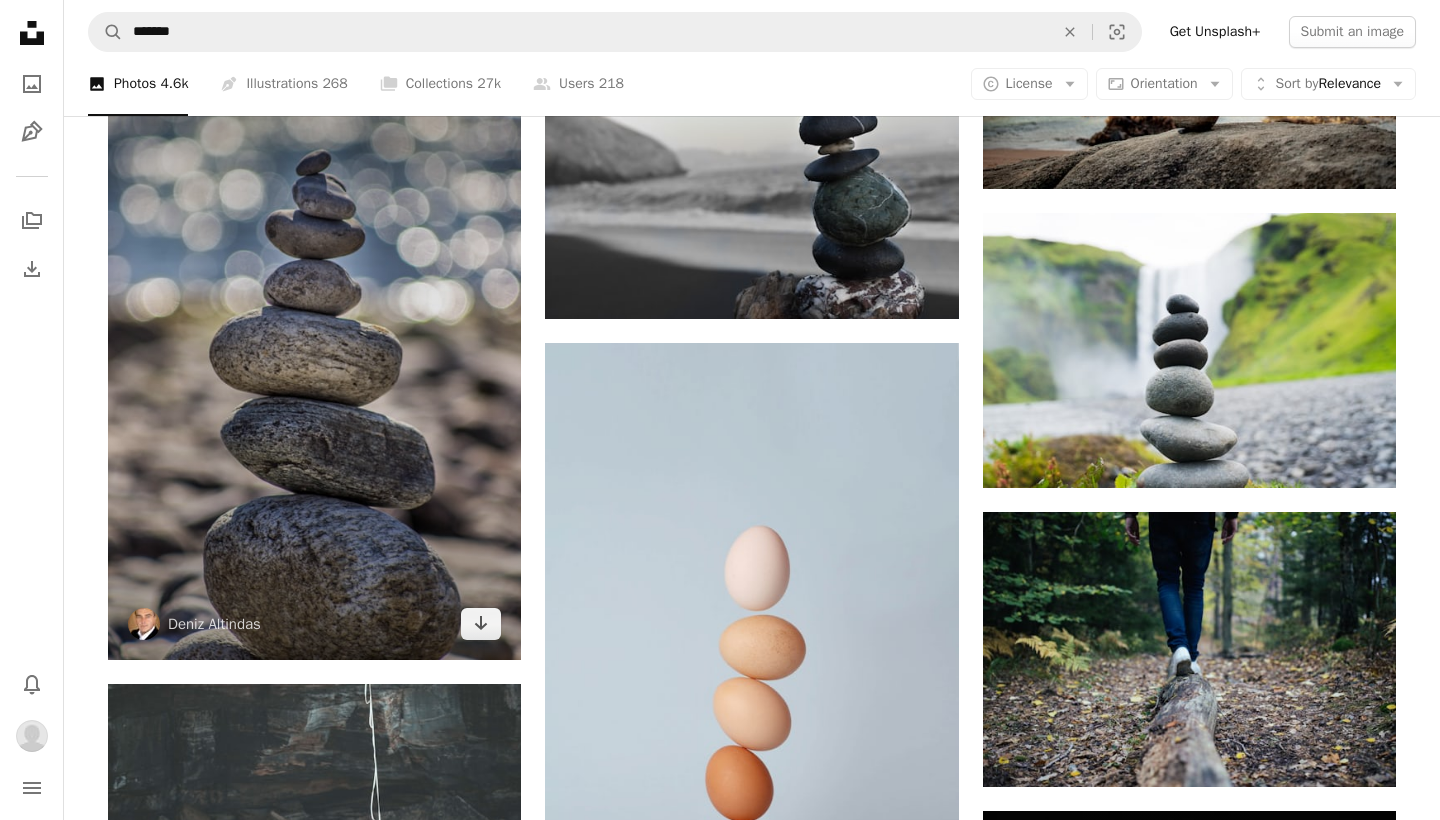 scroll, scrollTop: 1675, scrollLeft: 0, axis: vertical 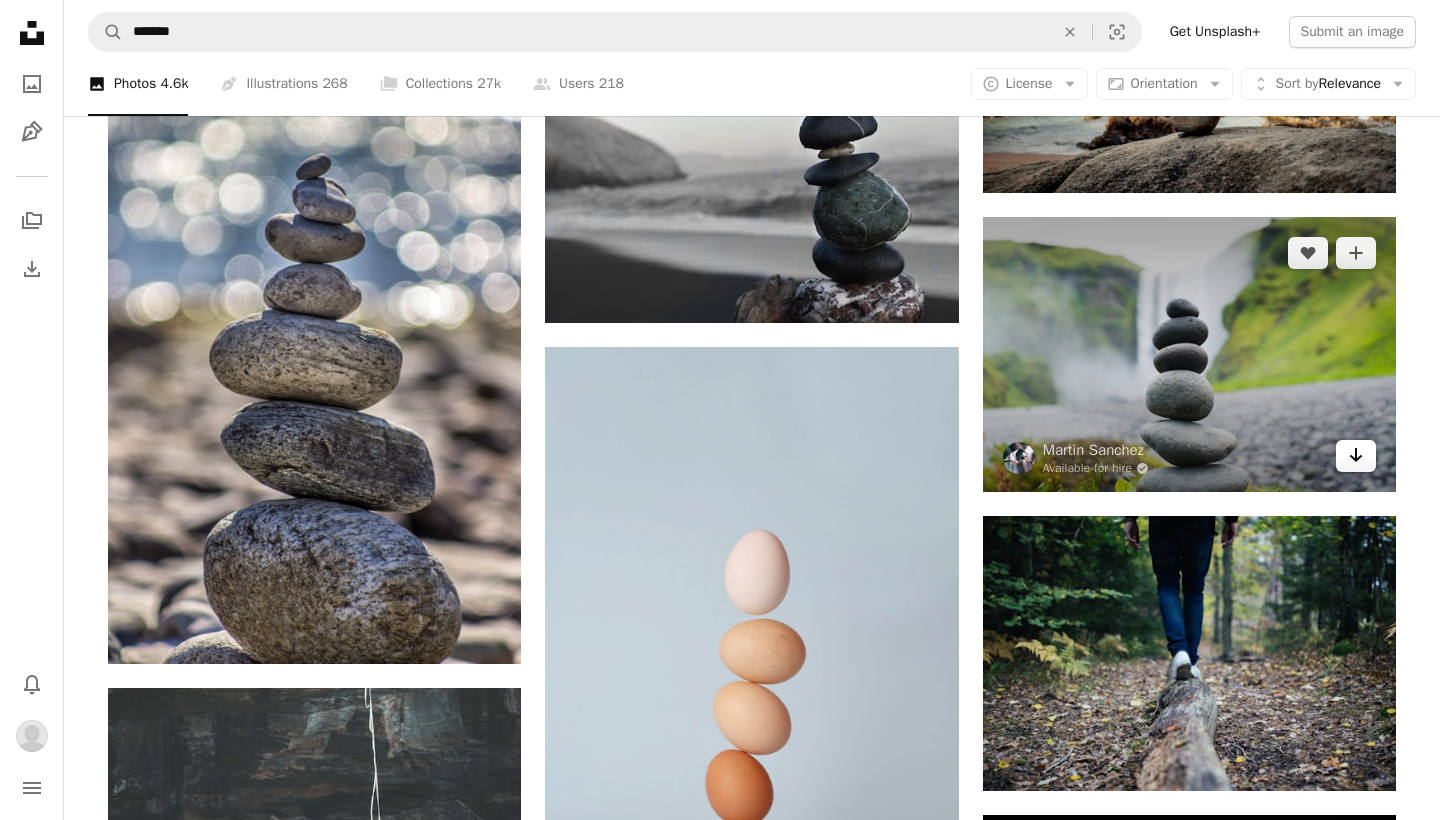 click on "Arrow pointing down" 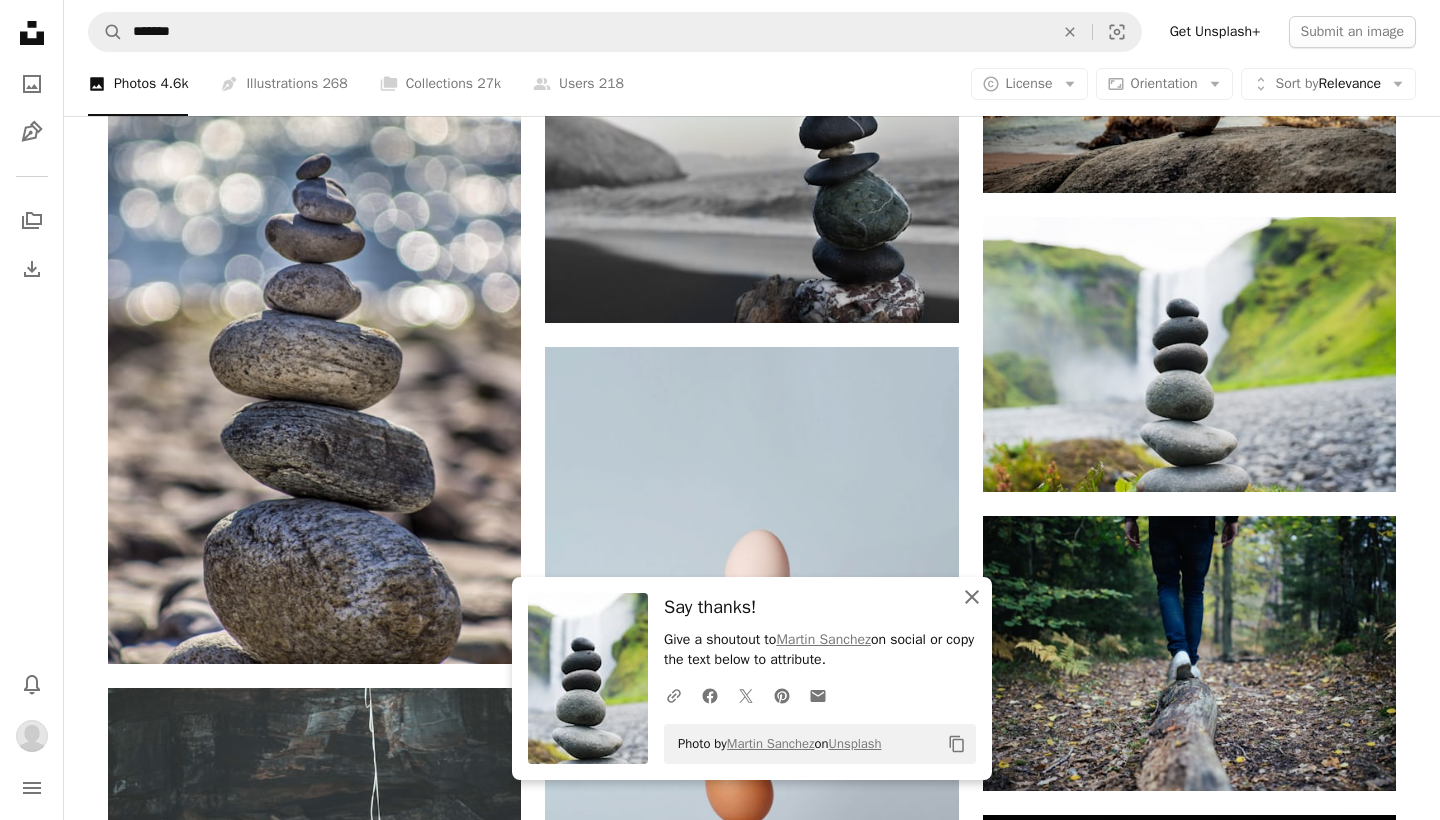 click on "An X shape" 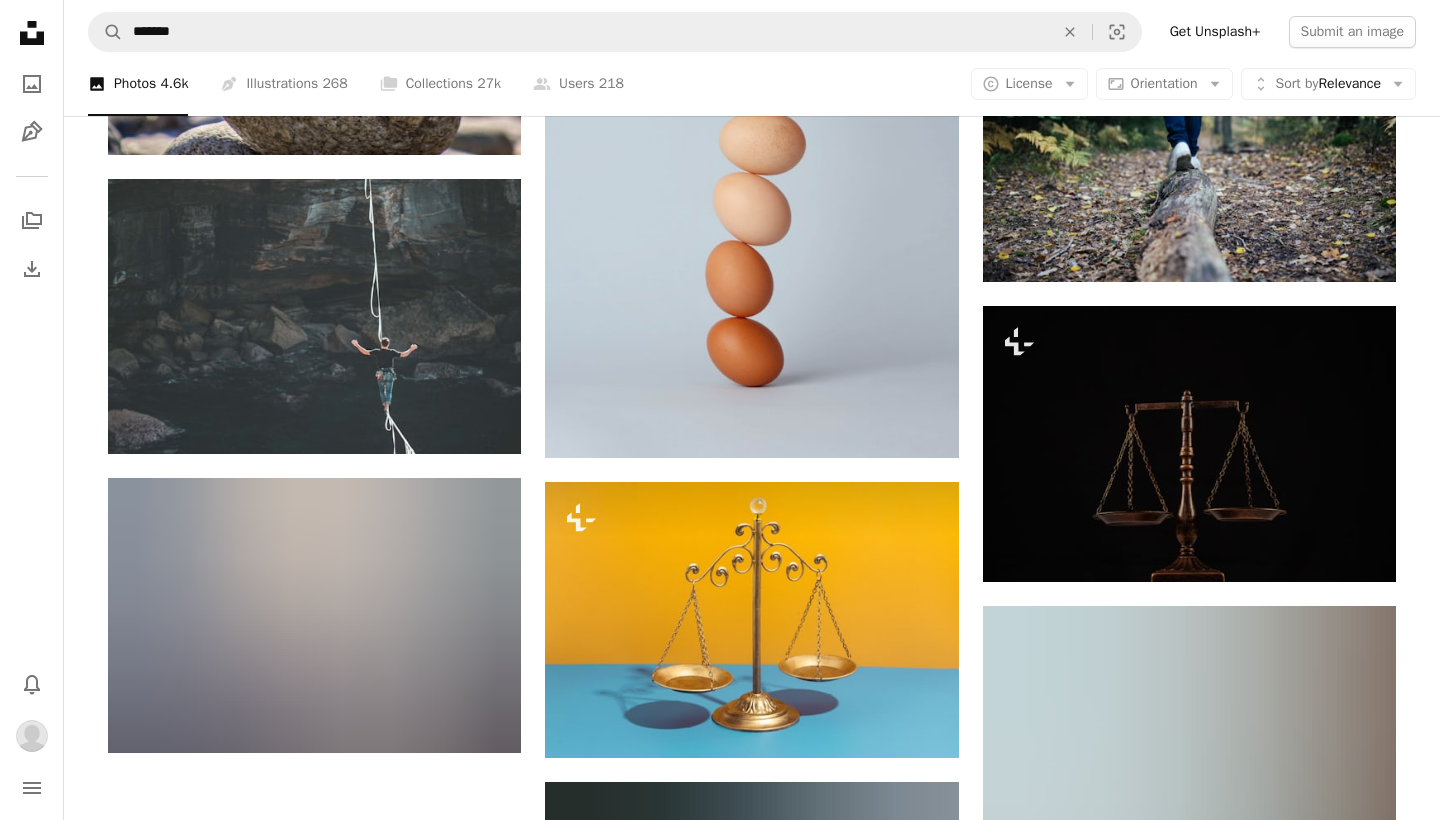 scroll, scrollTop: 2226, scrollLeft: 0, axis: vertical 